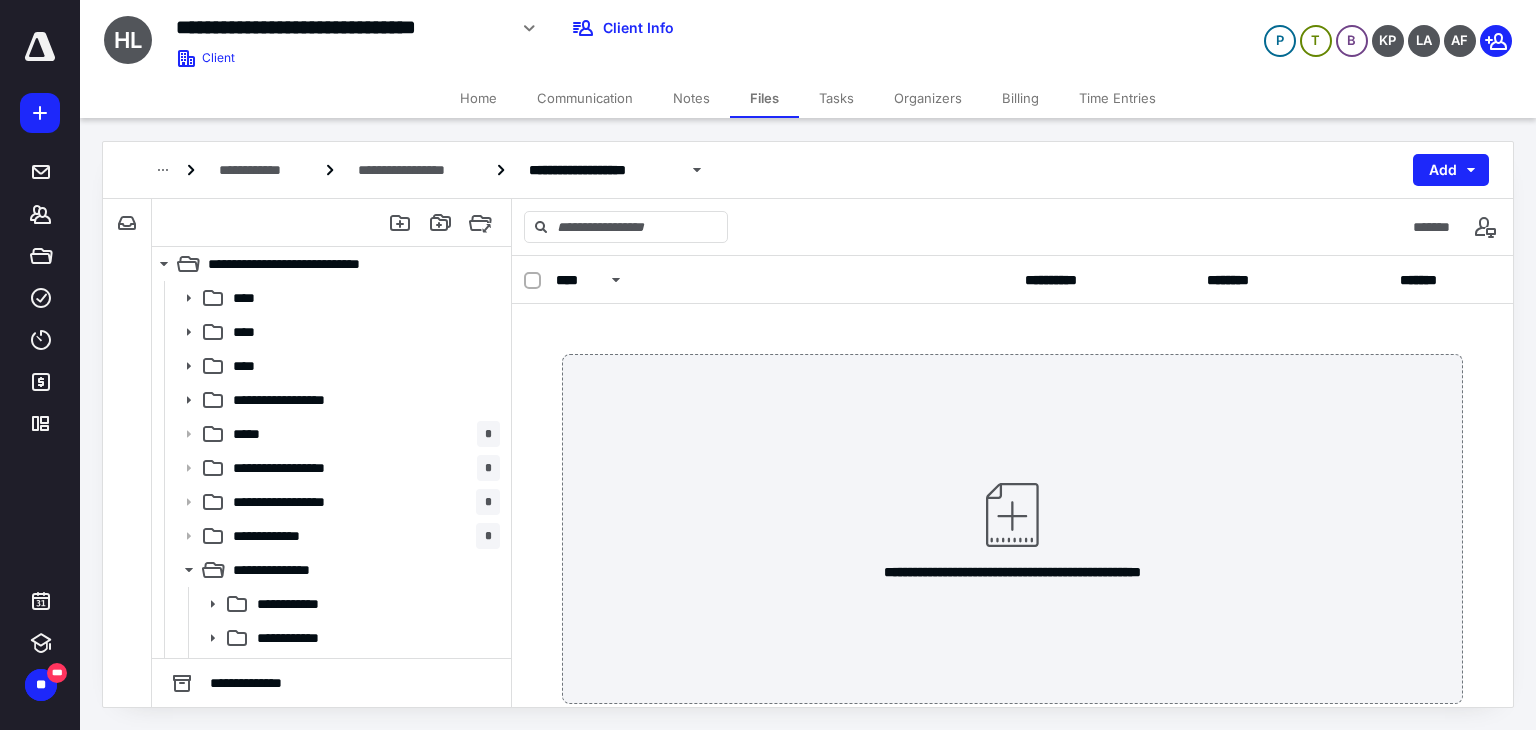 scroll, scrollTop: 0, scrollLeft: 0, axis: both 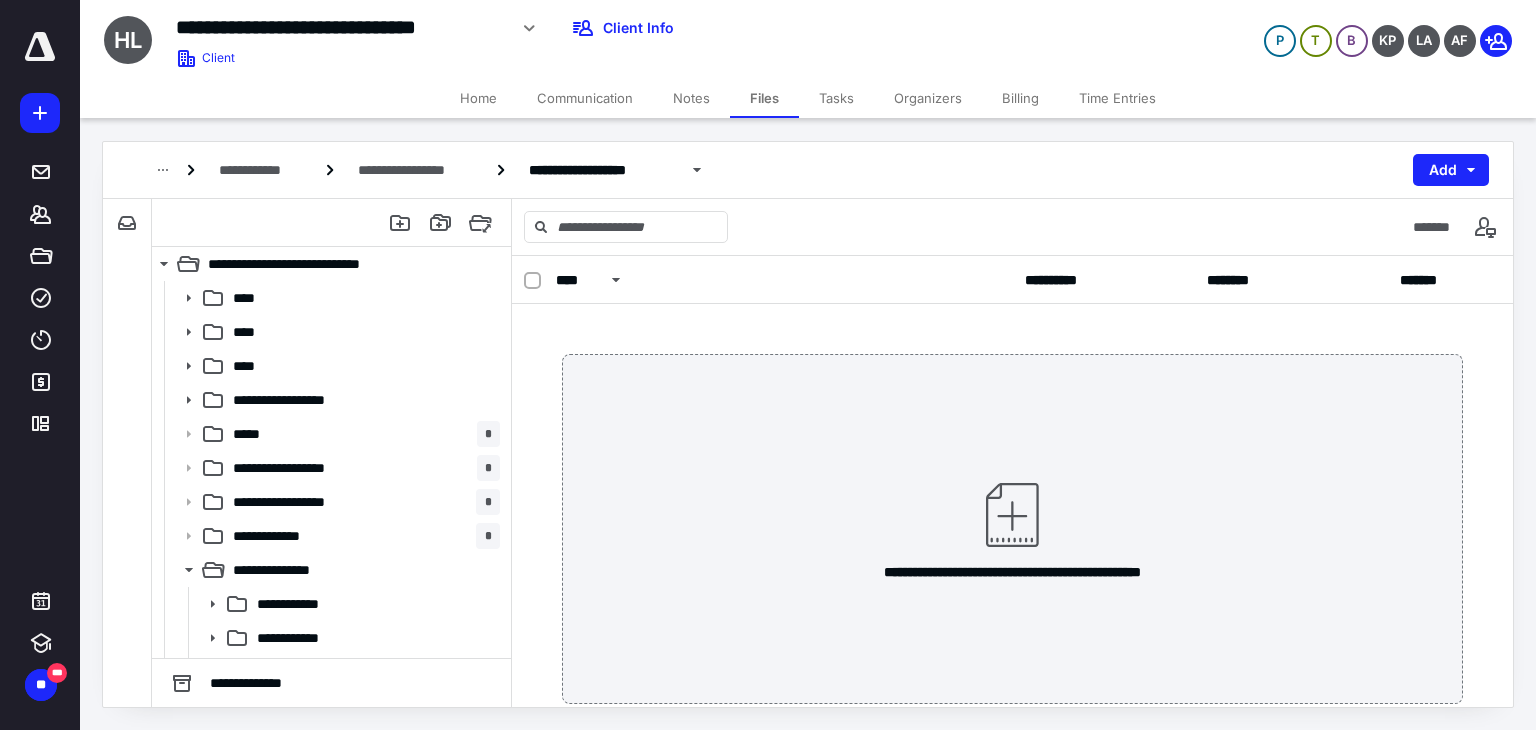 click on "Home Communication Notes Files Tasks Organizers Billing Time Entries" at bounding box center (808, 98) 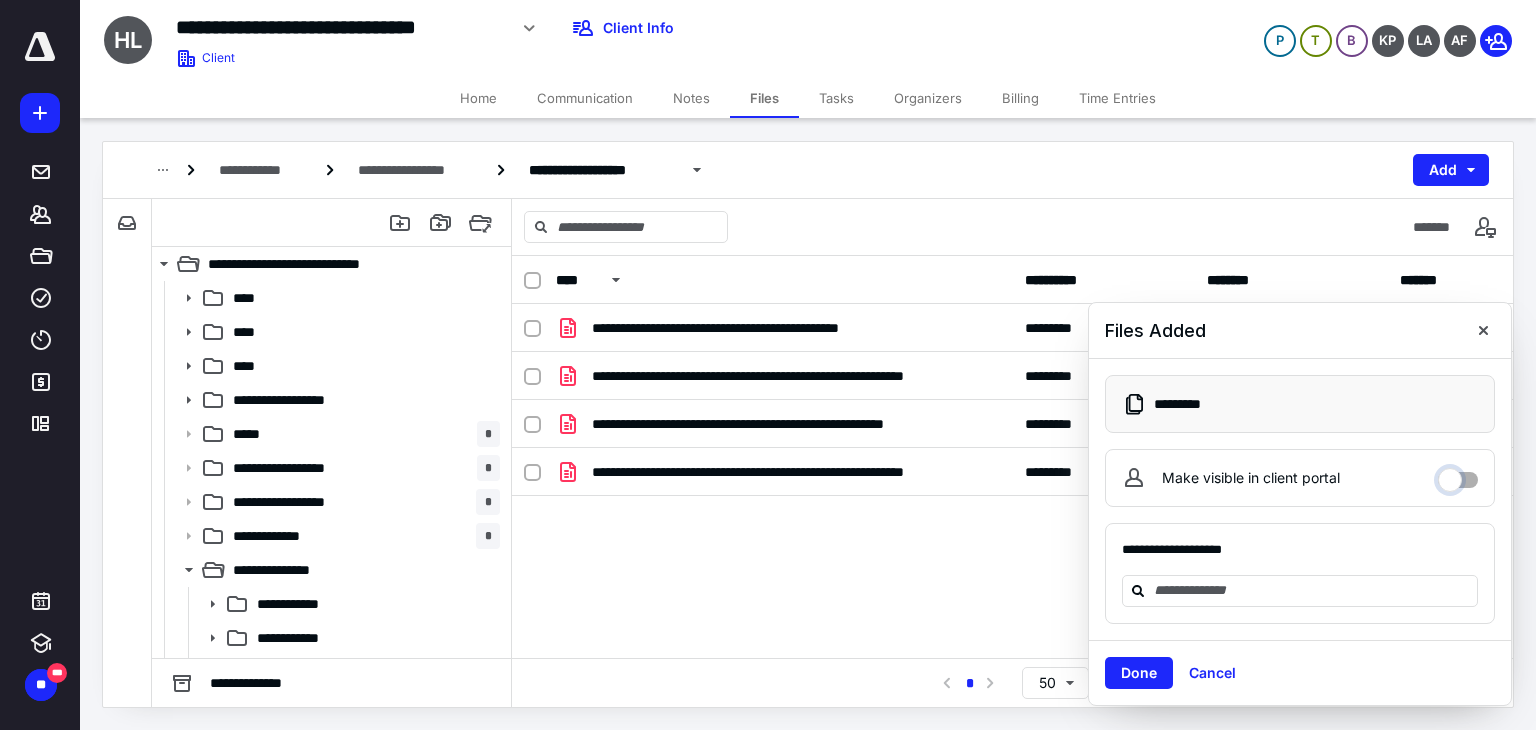 click on "Make visible in client portal" at bounding box center (1458, 475) 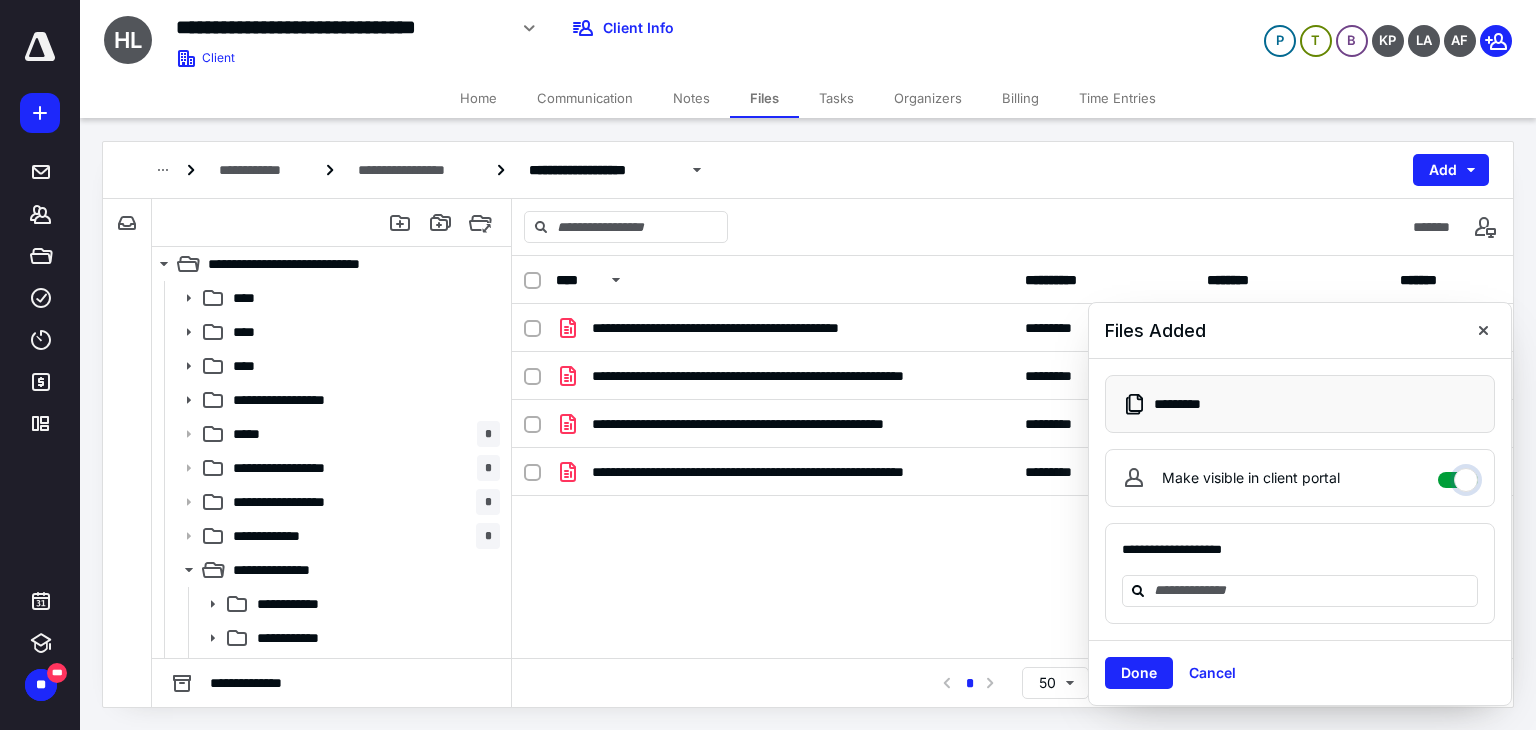 checkbox on "****" 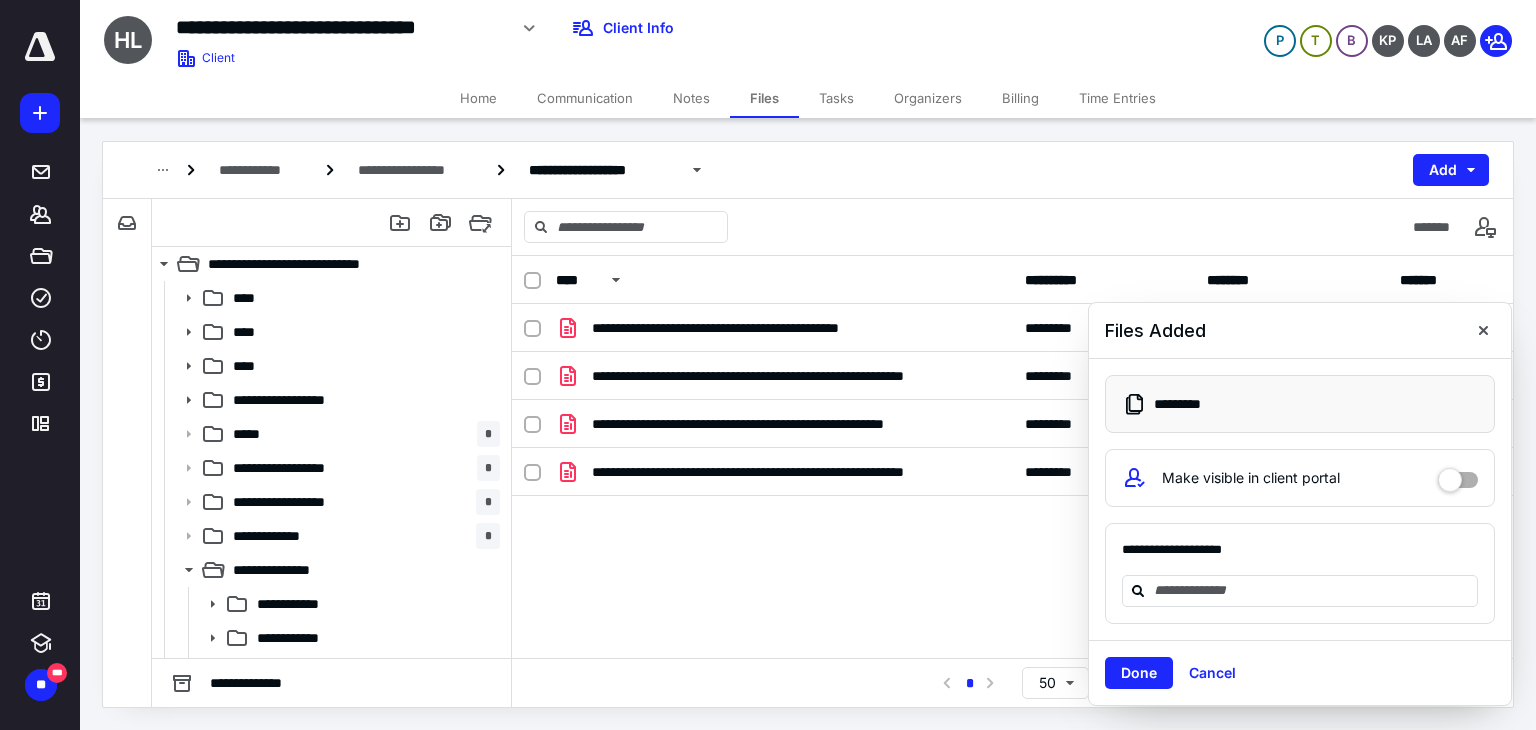 click on "**********" at bounding box center (1300, 558) 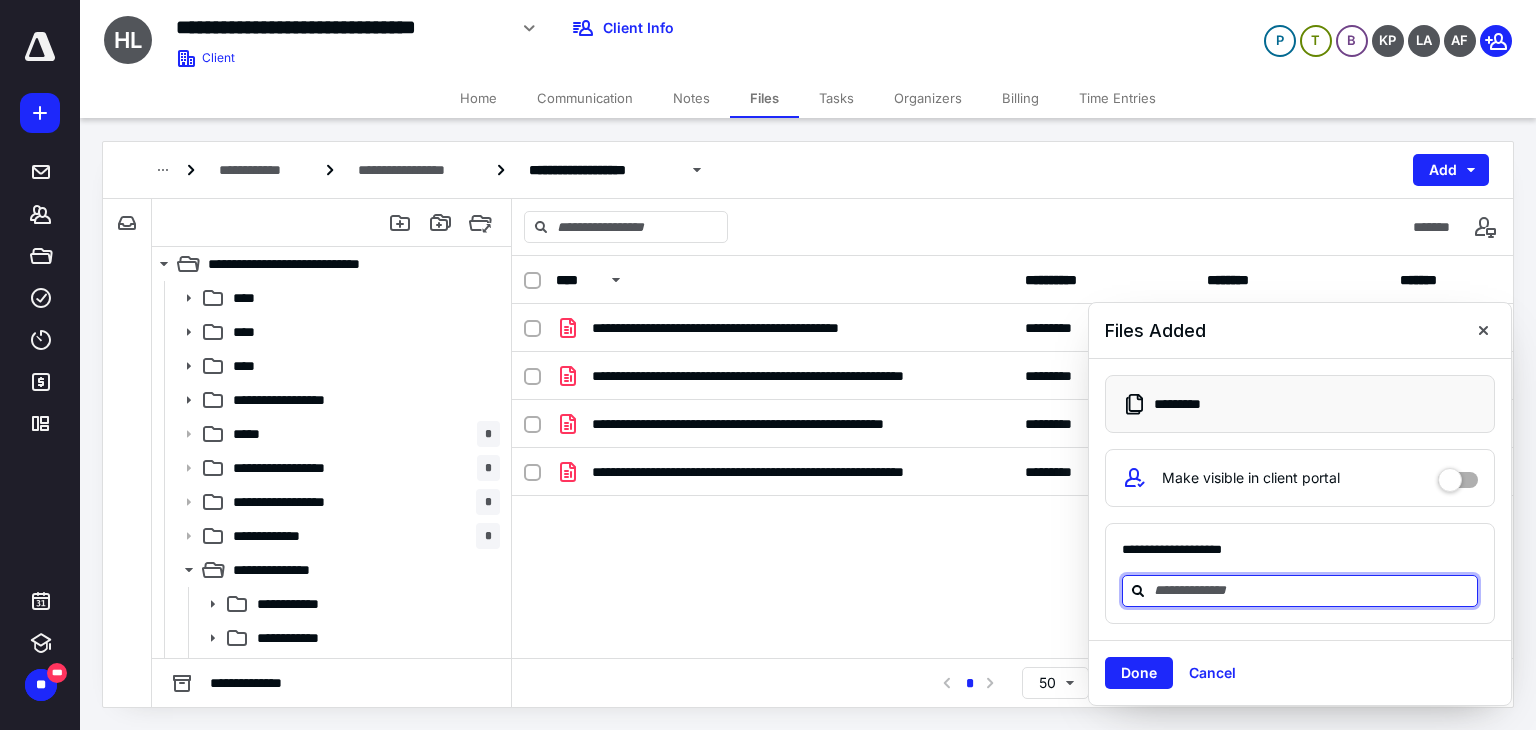 click at bounding box center (1312, 590) 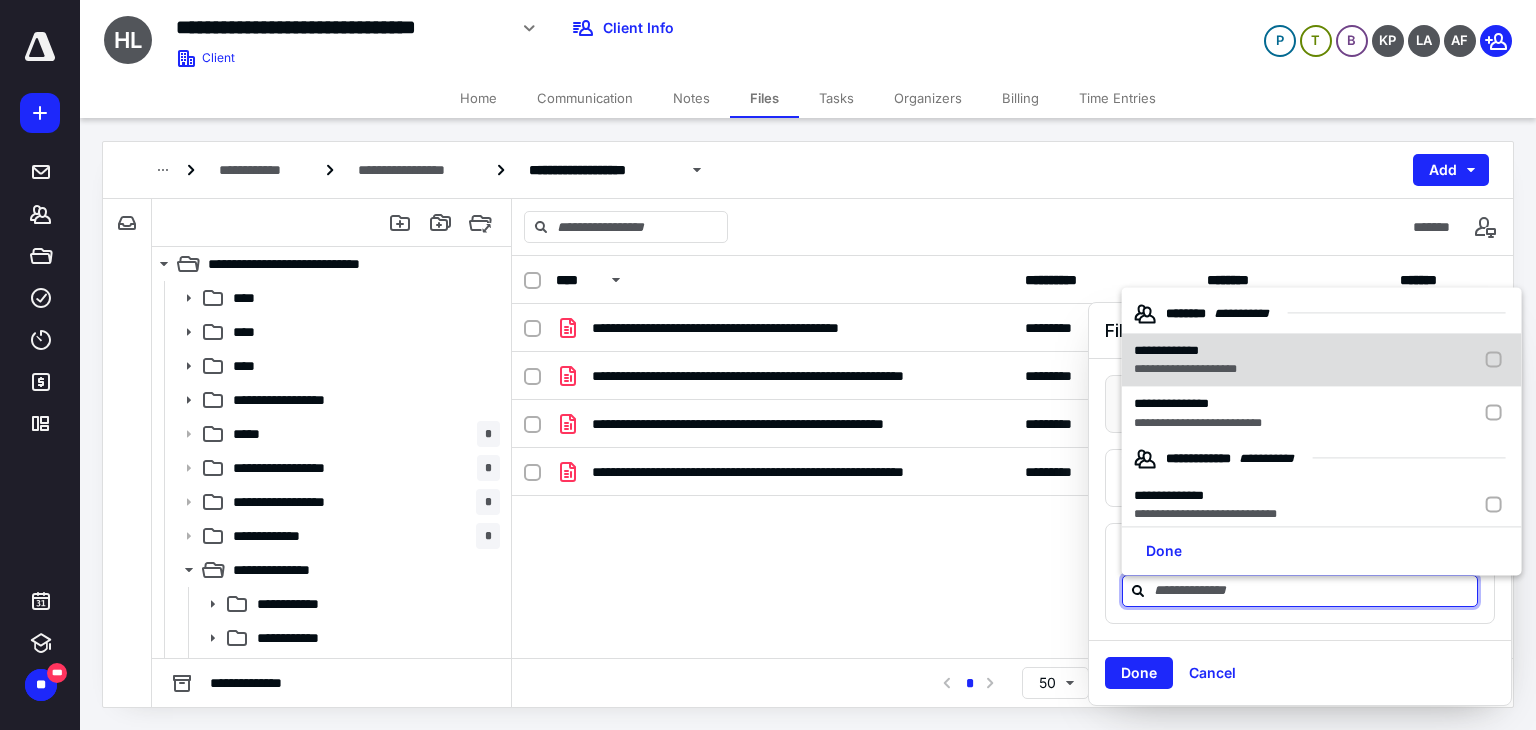 click on "**********" at bounding box center (1189, 360) 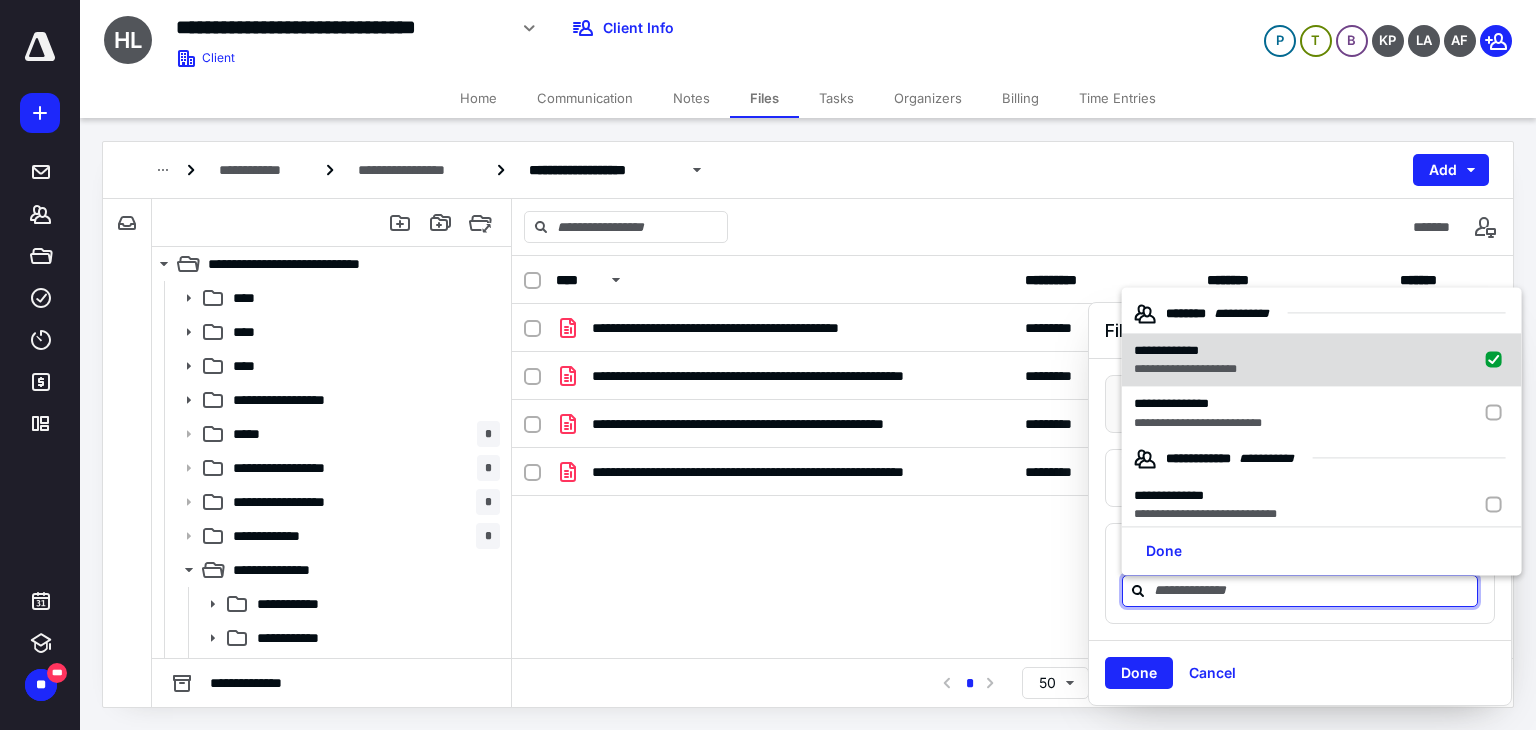checkbox on "true" 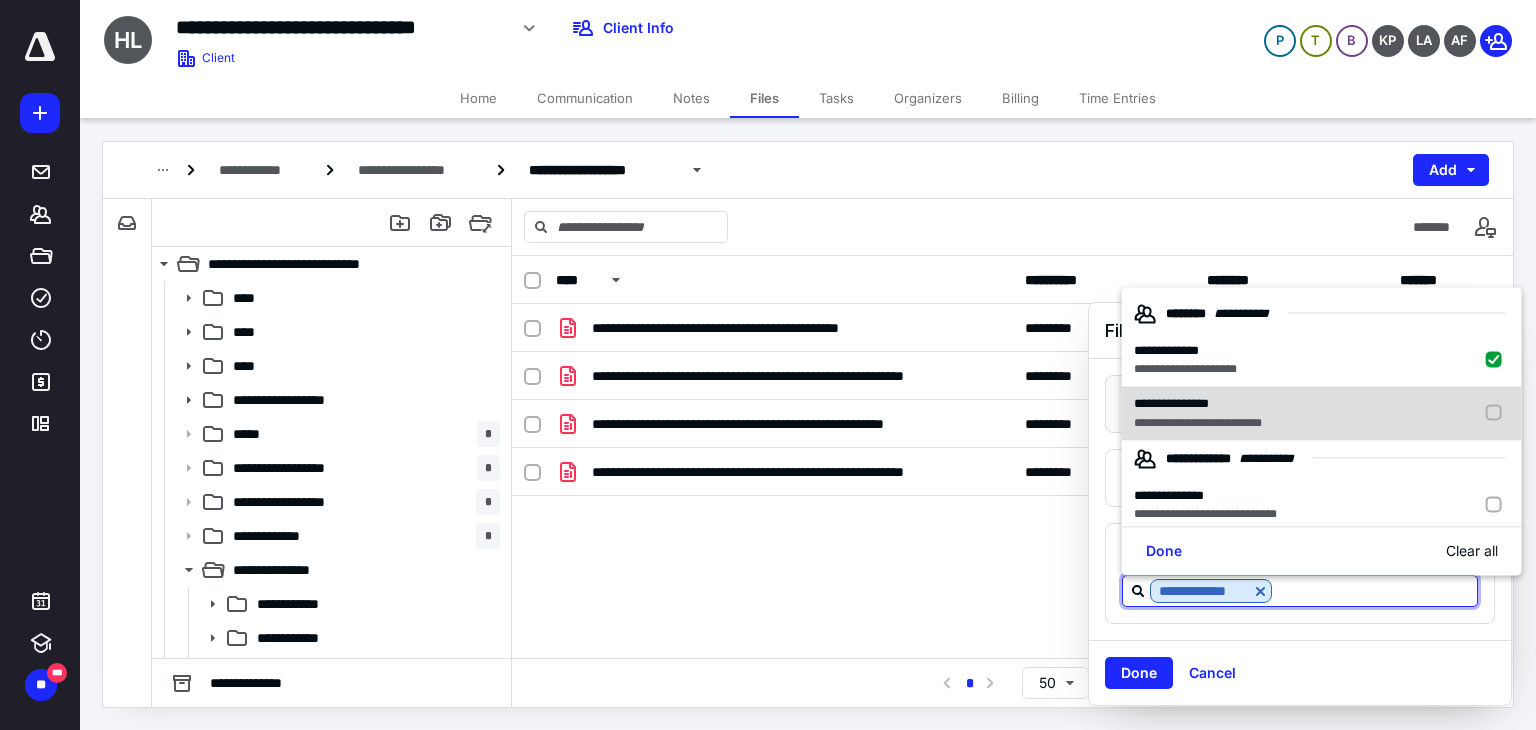click on "**********" at bounding box center [1171, 403] 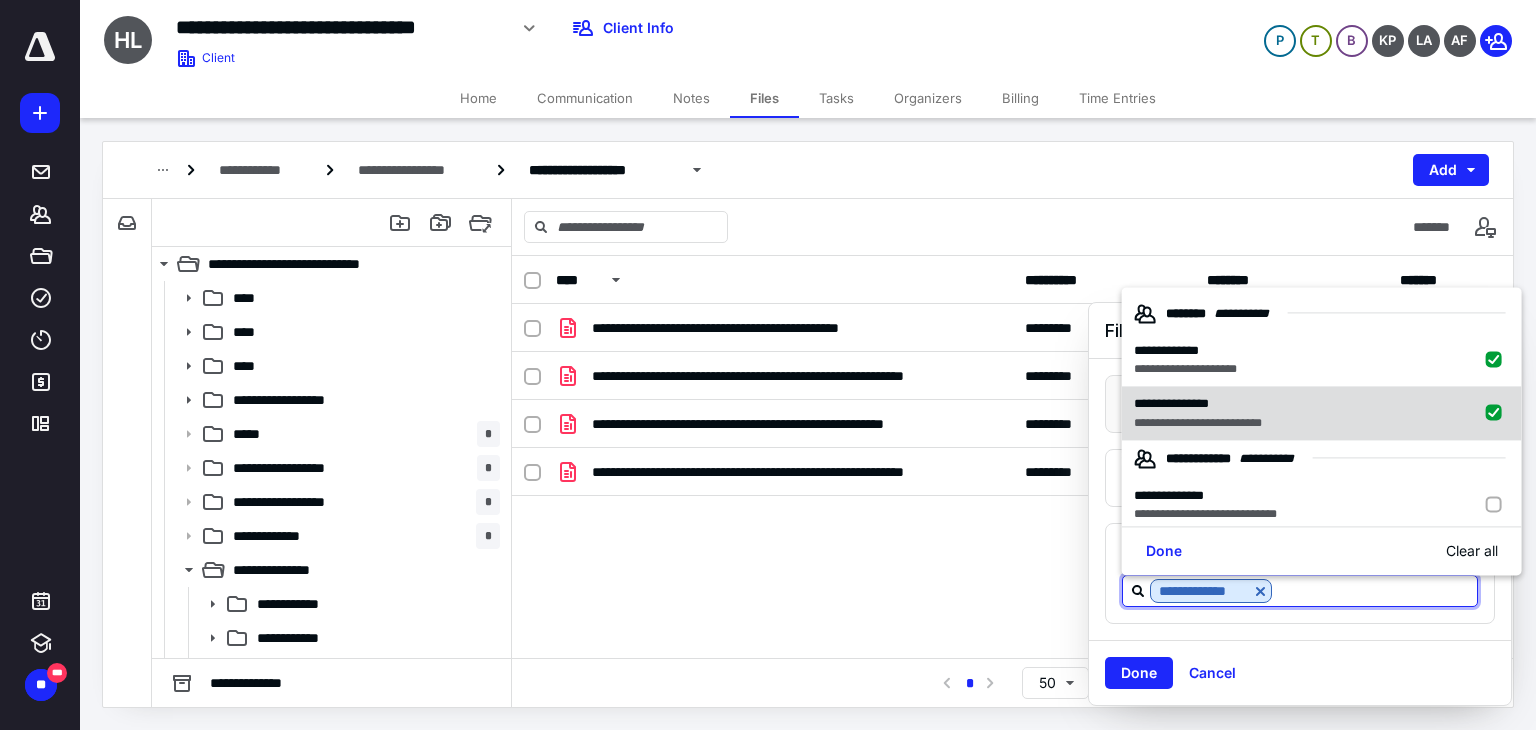 checkbox on "true" 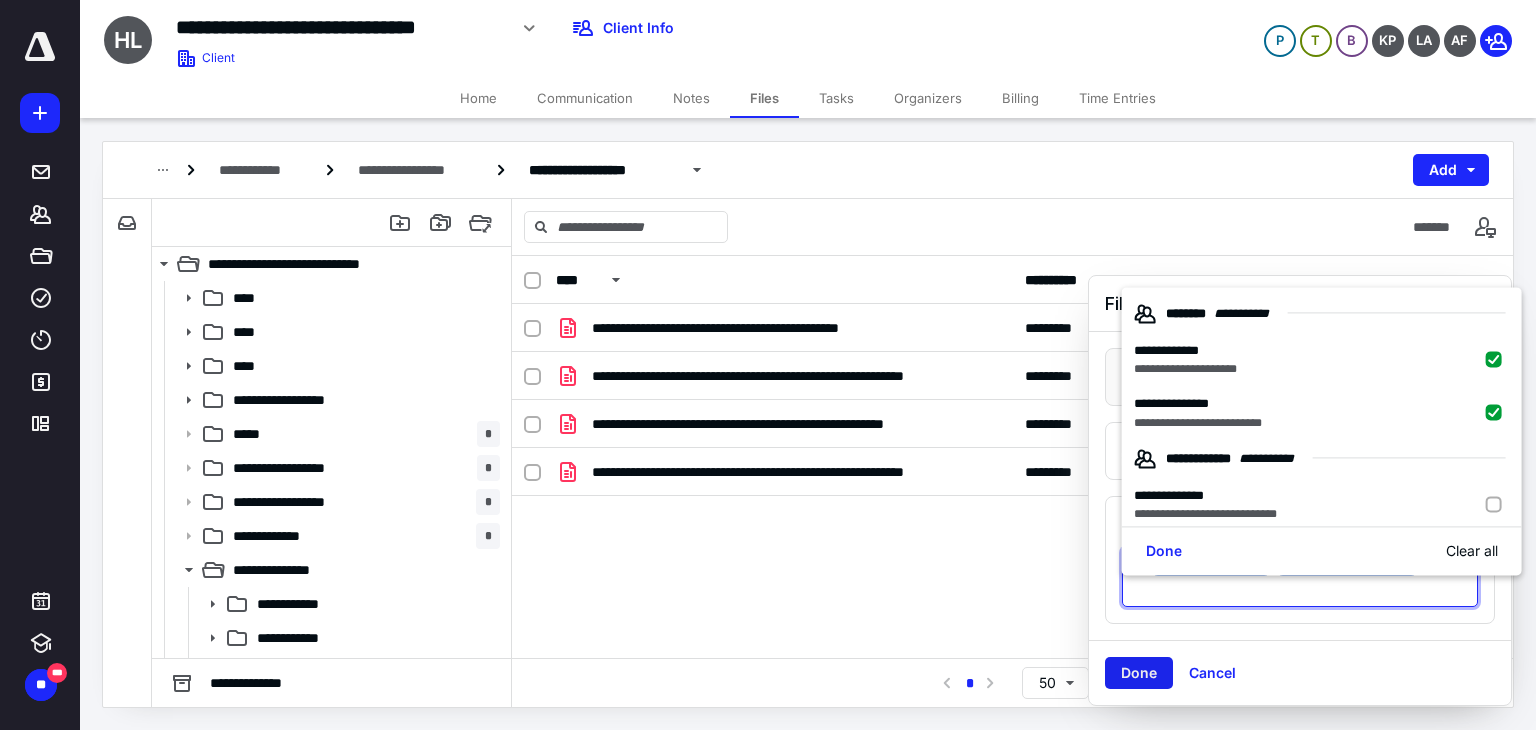 click on "Done" at bounding box center [1139, 673] 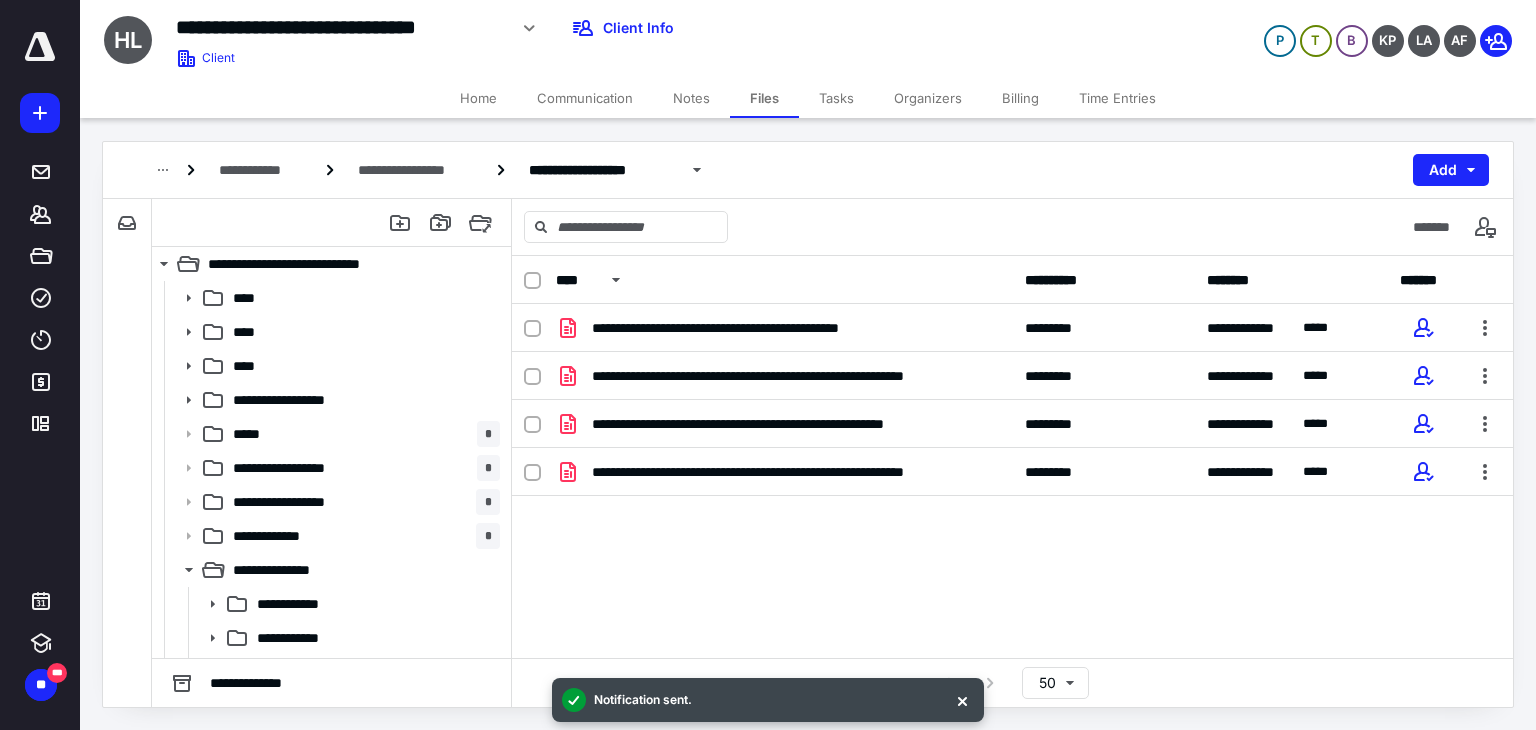drag, startPoint x: 516, startPoint y: 70, endPoint x: 512, endPoint y: 84, distance: 14.56022 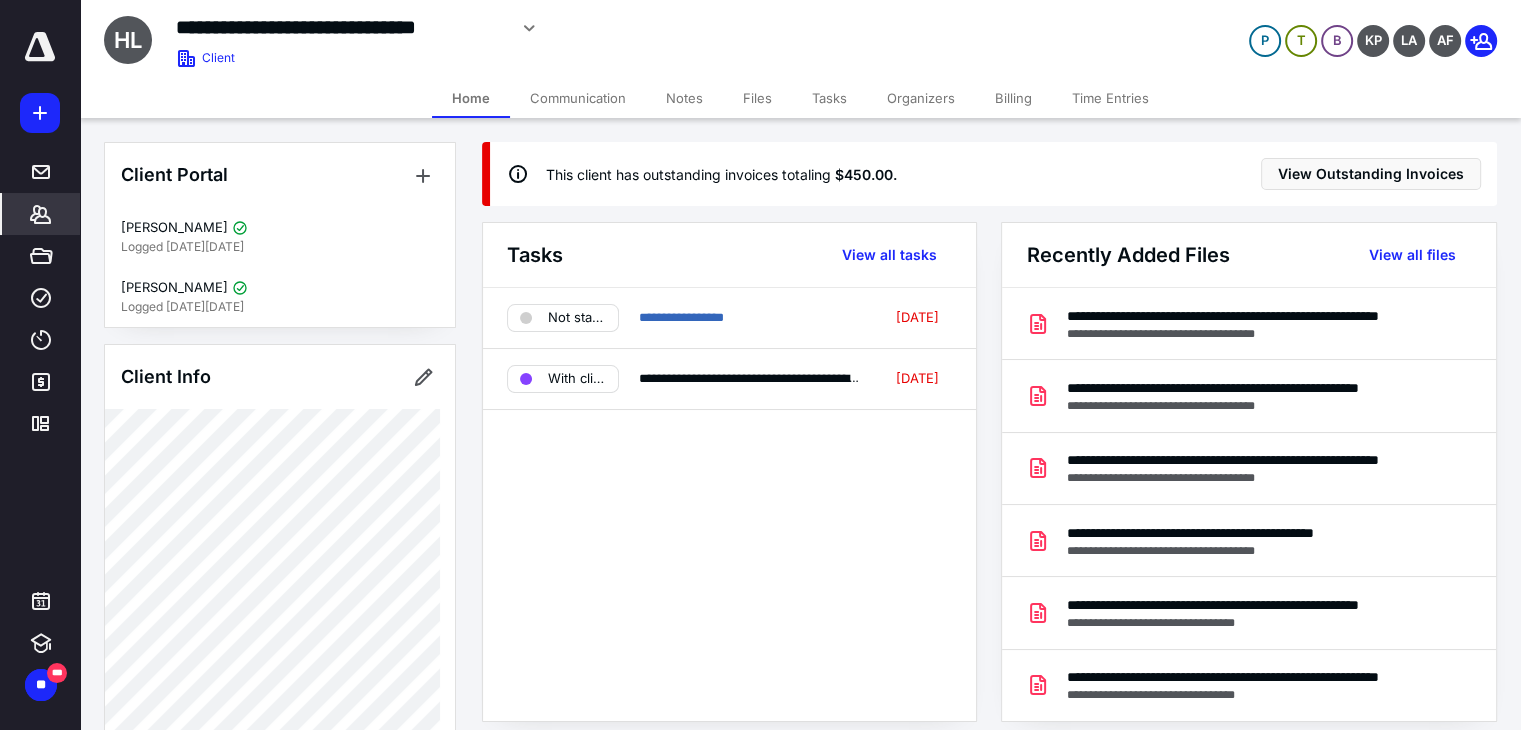 click on "Files" at bounding box center (757, 98) 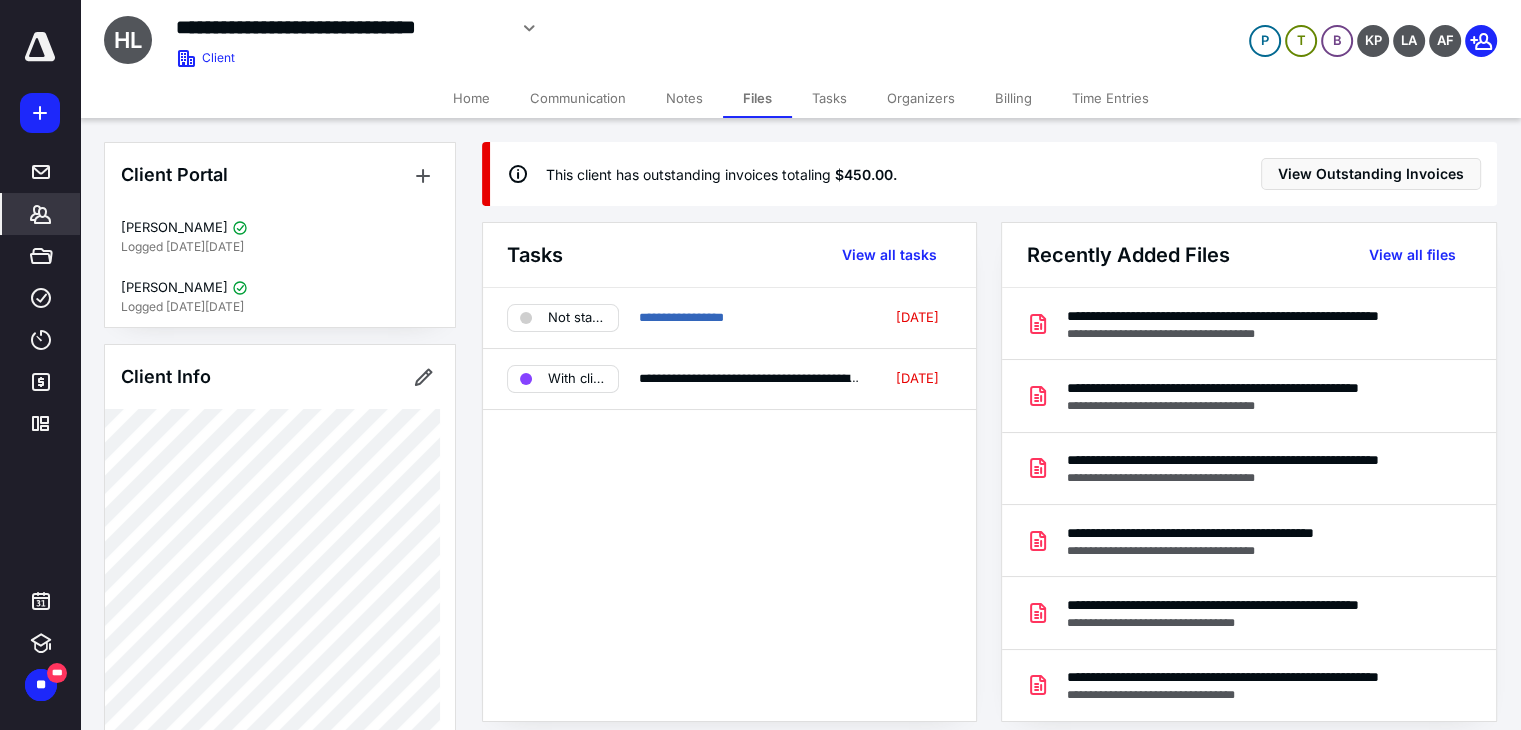 click on "Files" at bounding box center (757, 98) 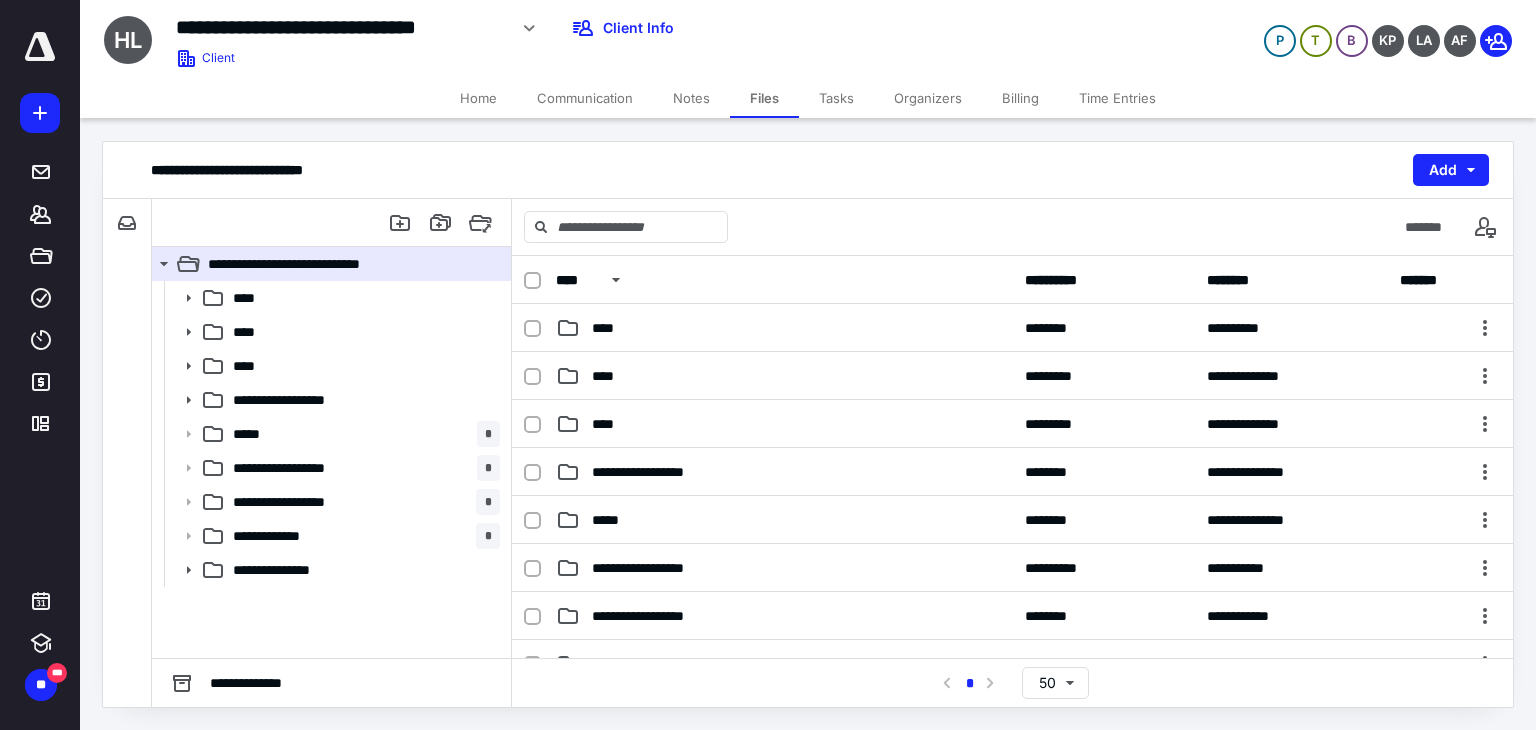 scroll, scrollTop: 200, scrollLeft: 0, axis: vertical 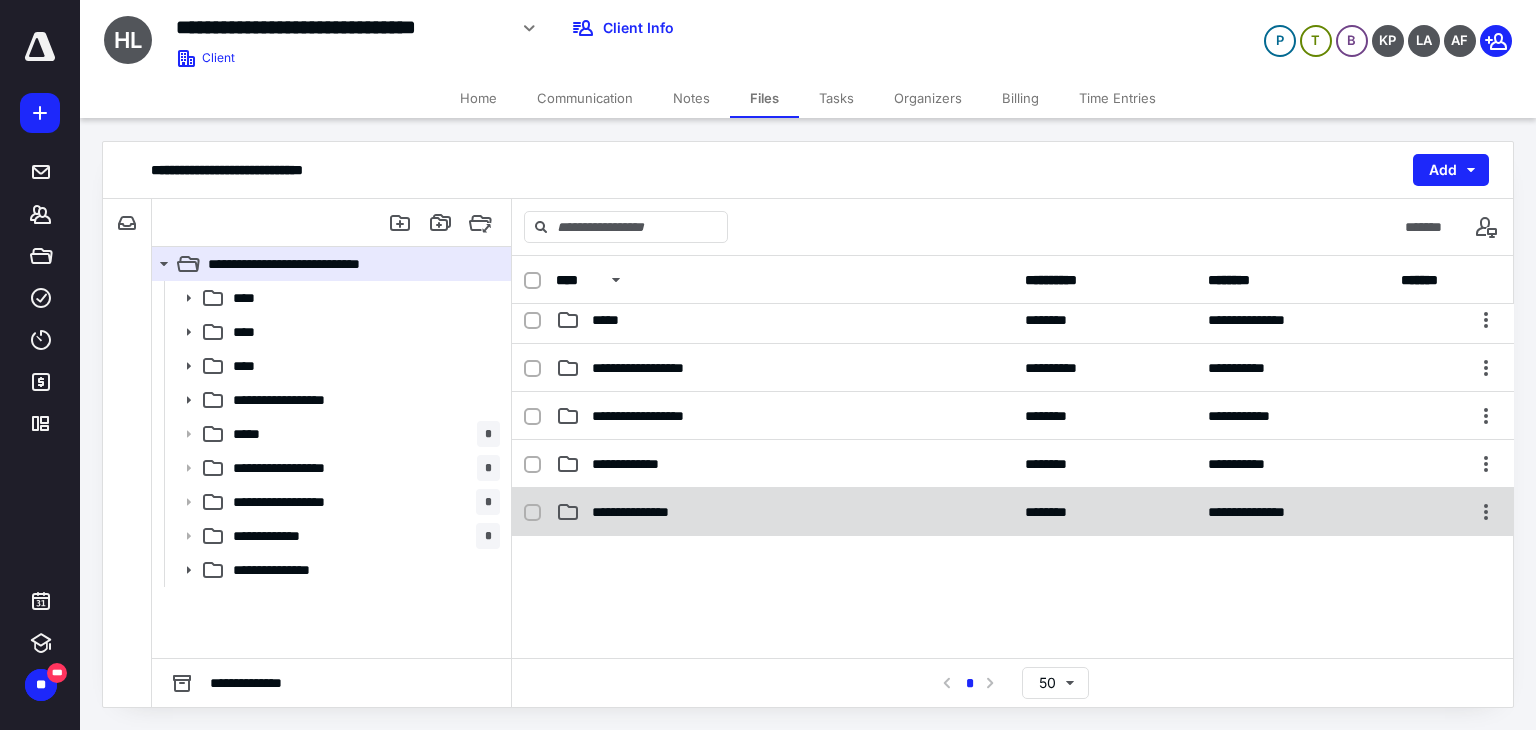 click on "**********" at bounding box center [643, 512] 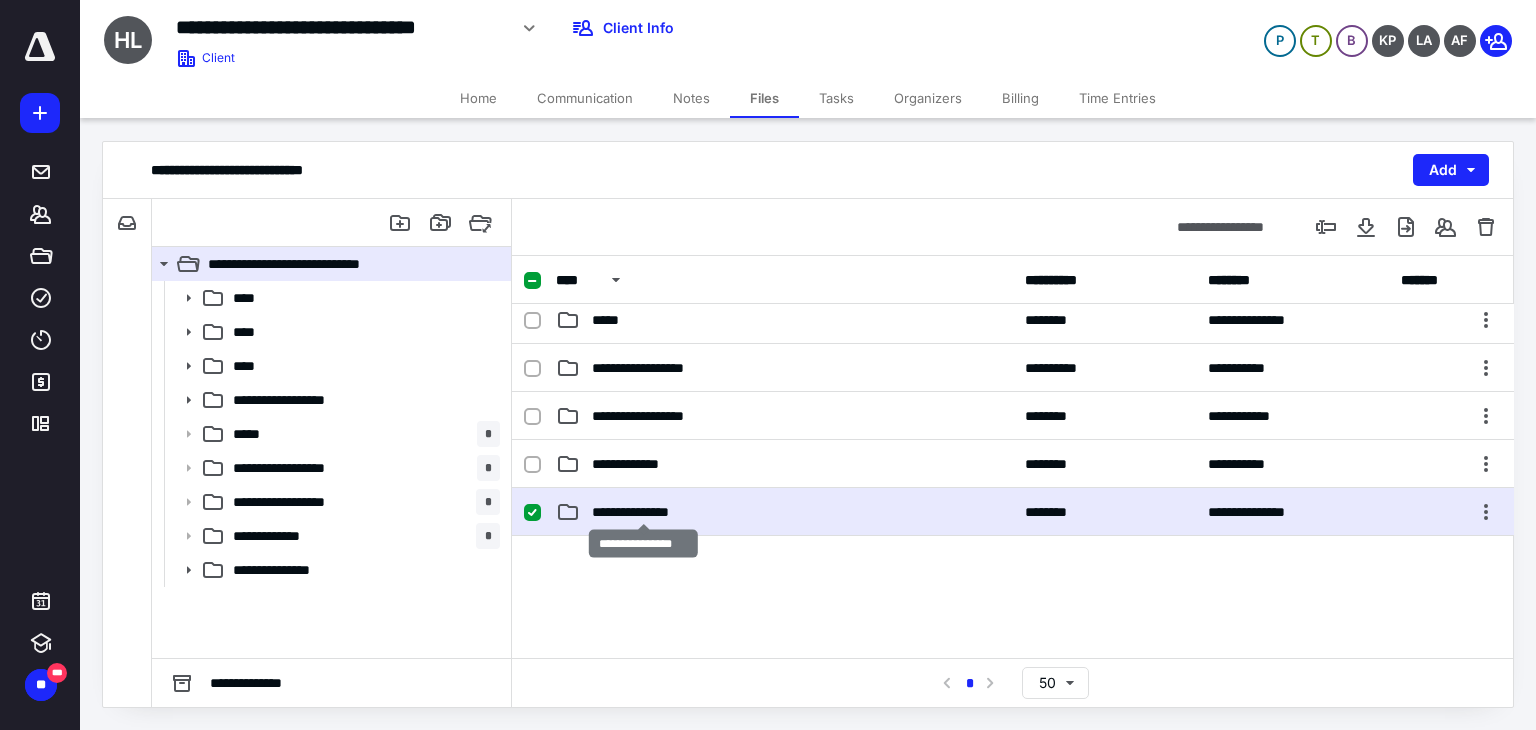 click on "**********" at bounding box center (643, 512) 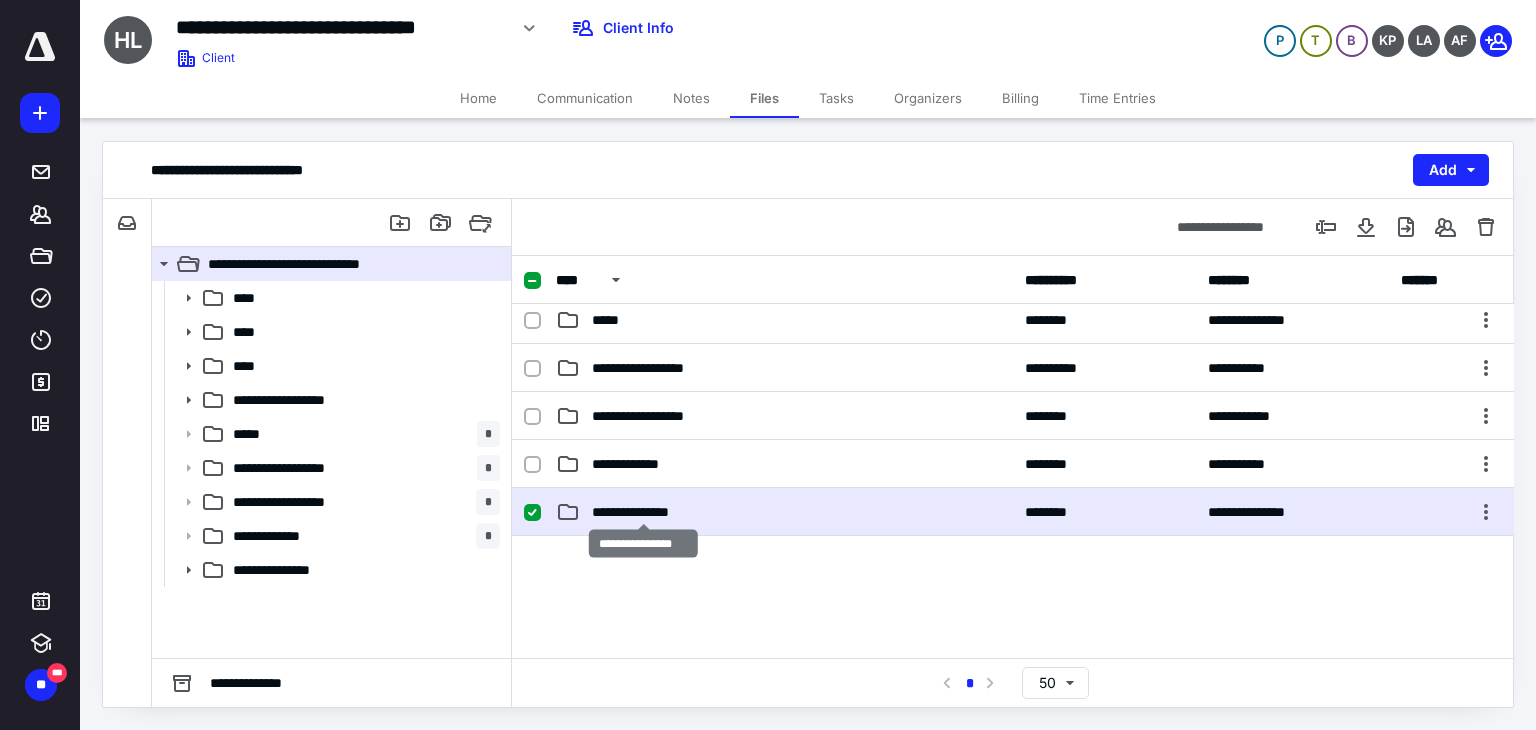 scroll, scrollTop: 0, scrollLeft: 0, axis: both 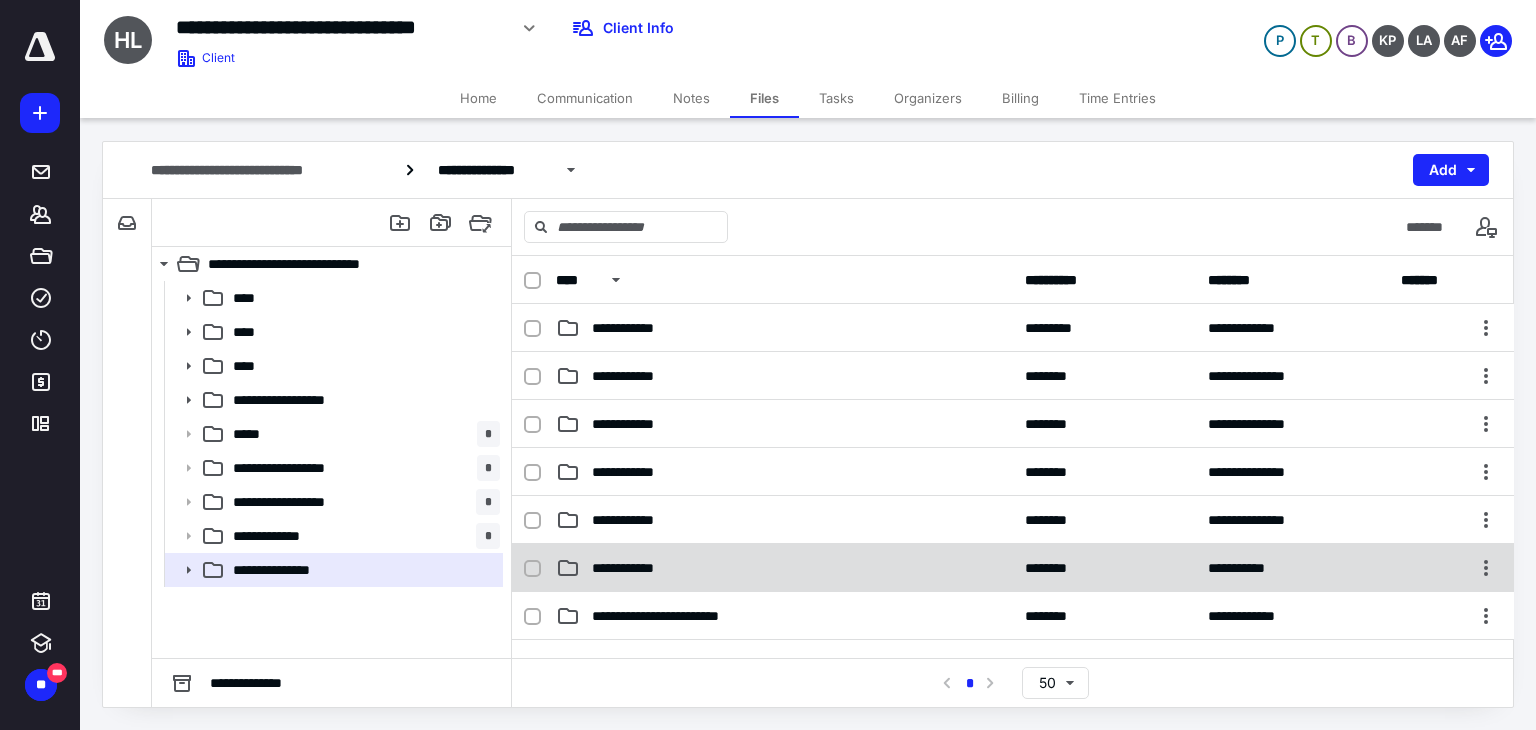 click on "**********" at bounding box center [784, 568] 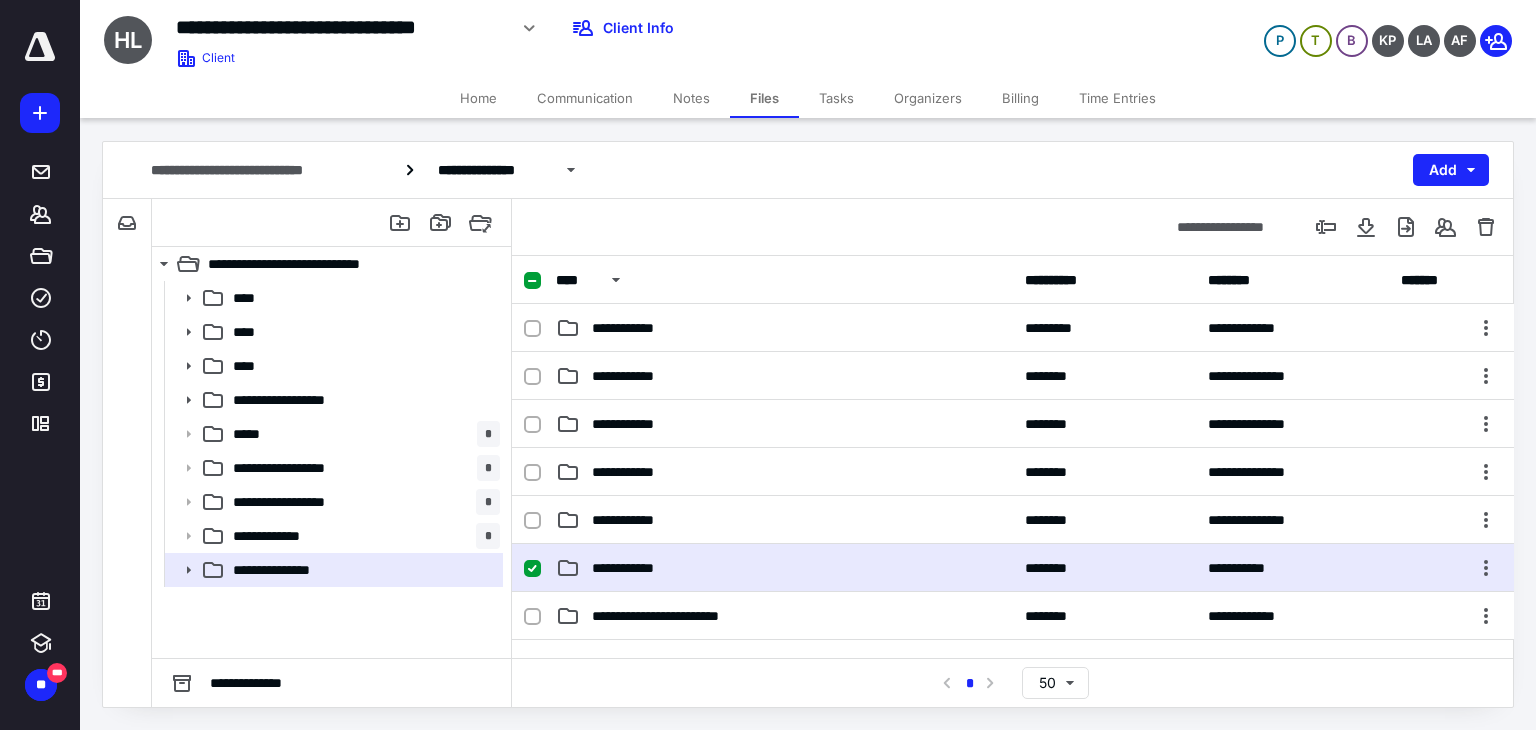 click on "**********" at bounding box center [784, 568] 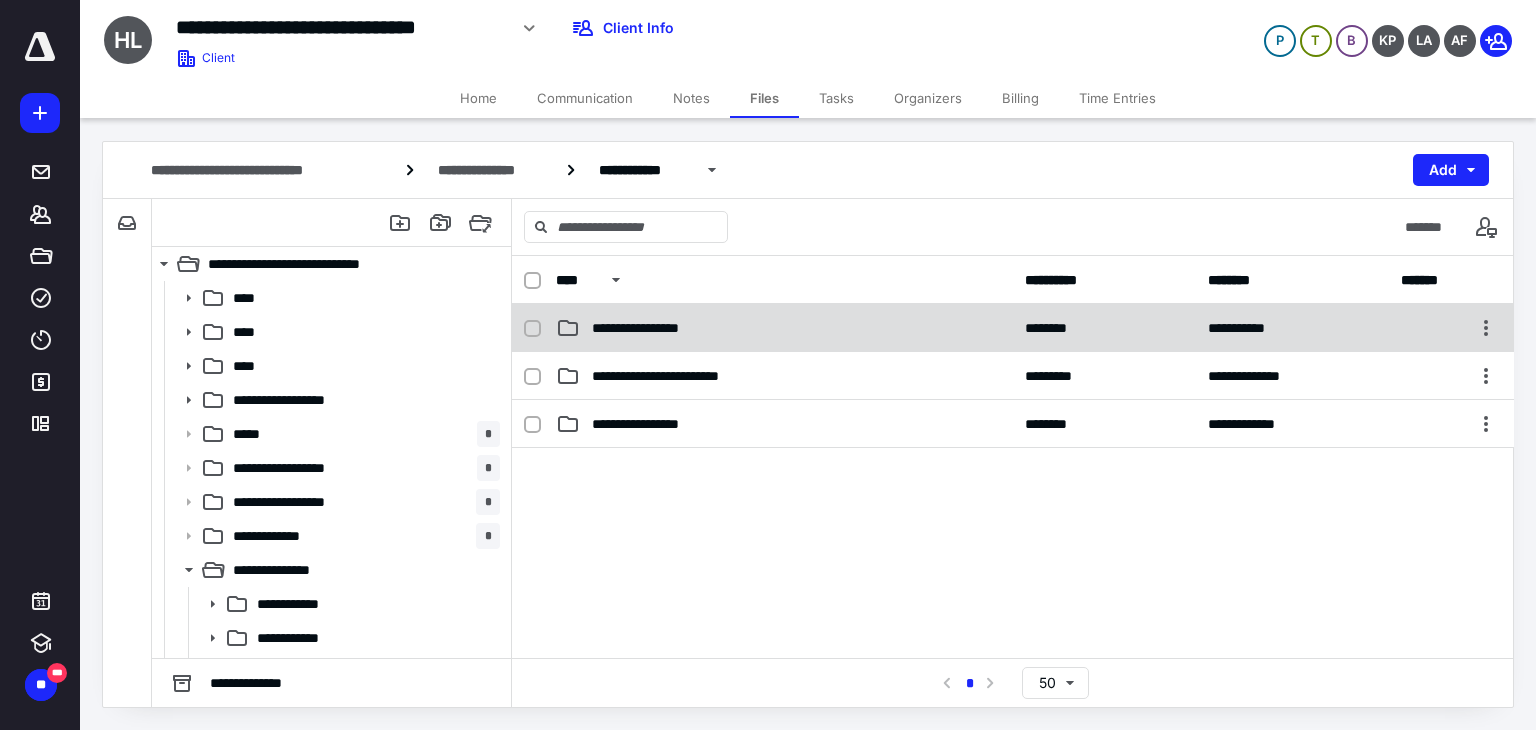 click on "**********" at bounding box center (649, 328) 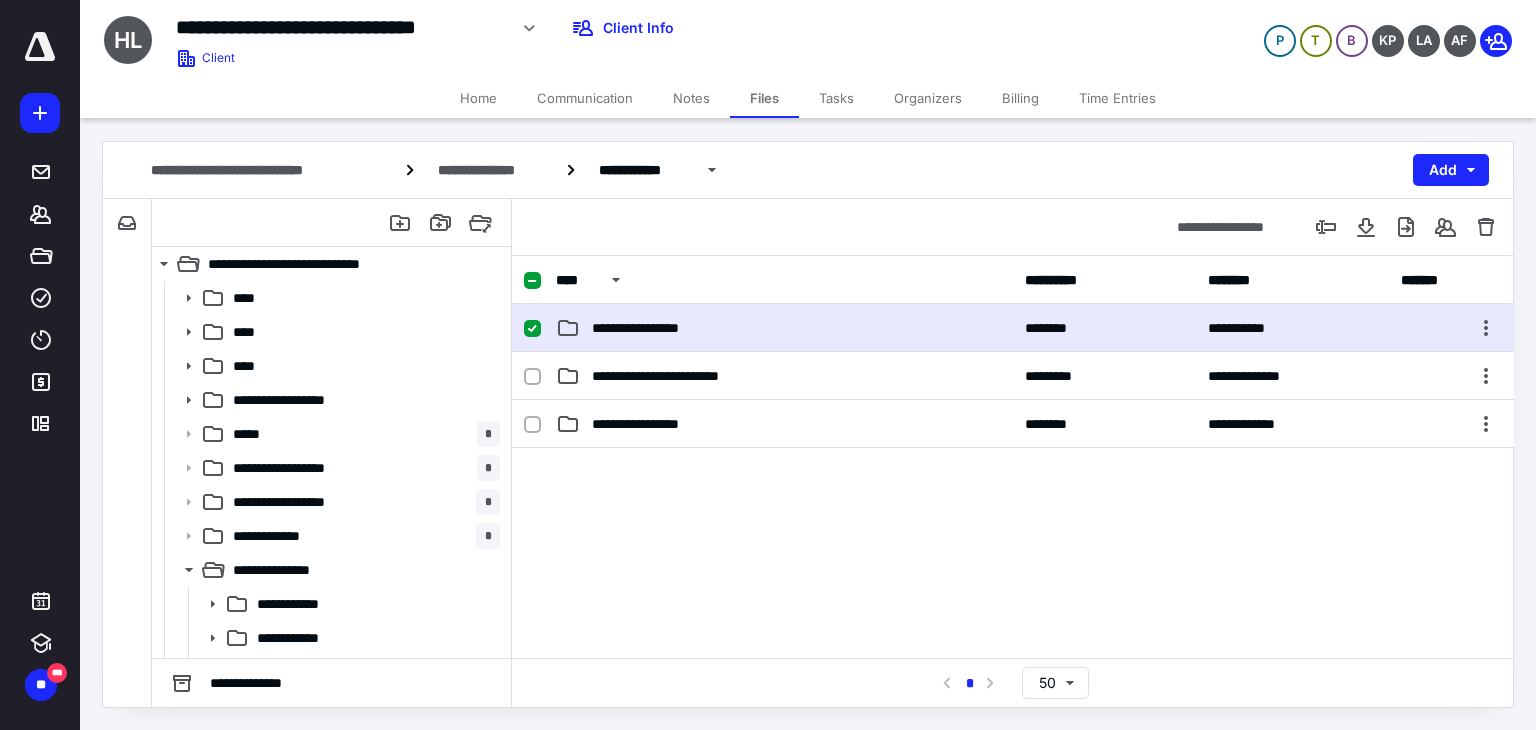 click on "**********" at bounding box center (649, 328) 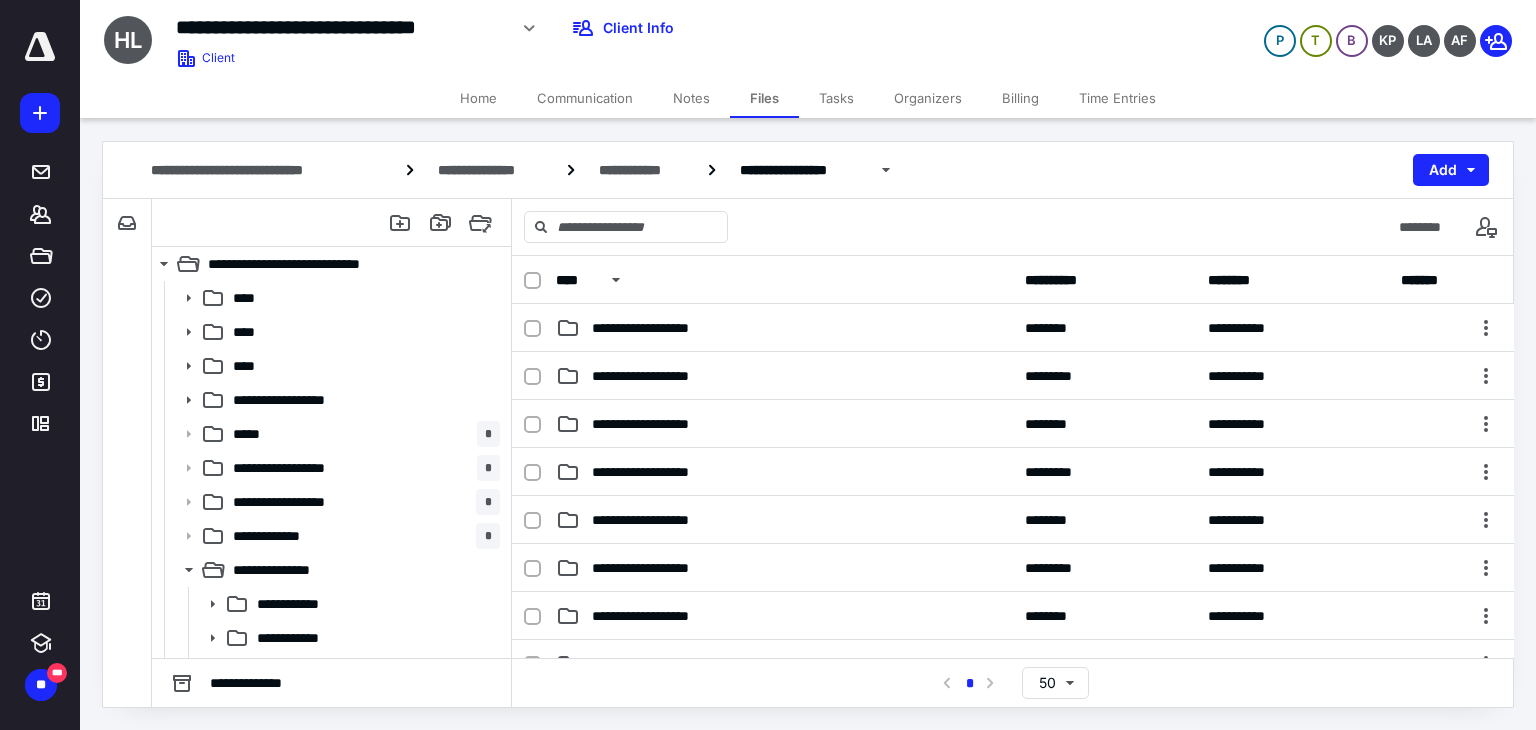 scroll, scrollTop: 500, scrollLeft: 0, axis: vertical 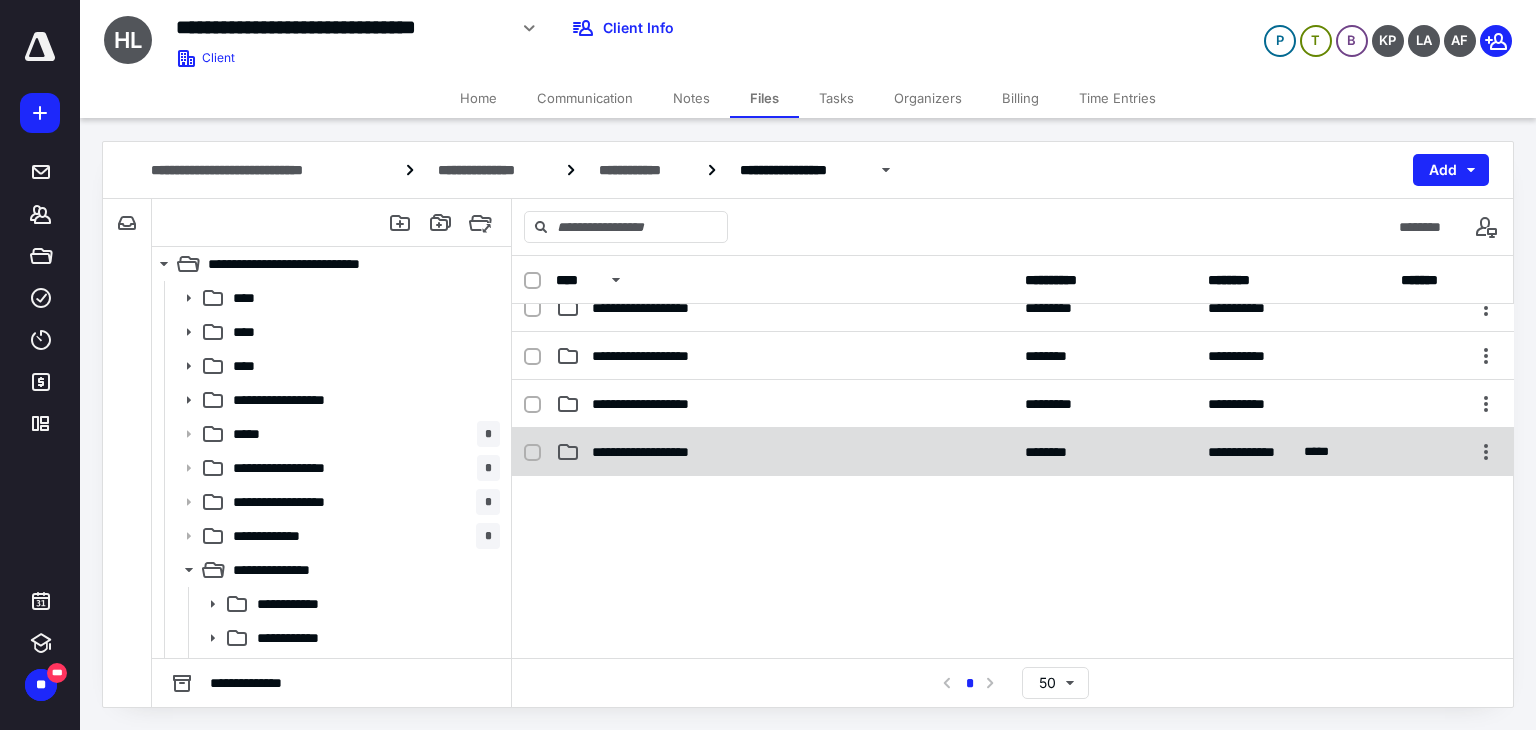 click on "**********" at bounding box center [660, 452] 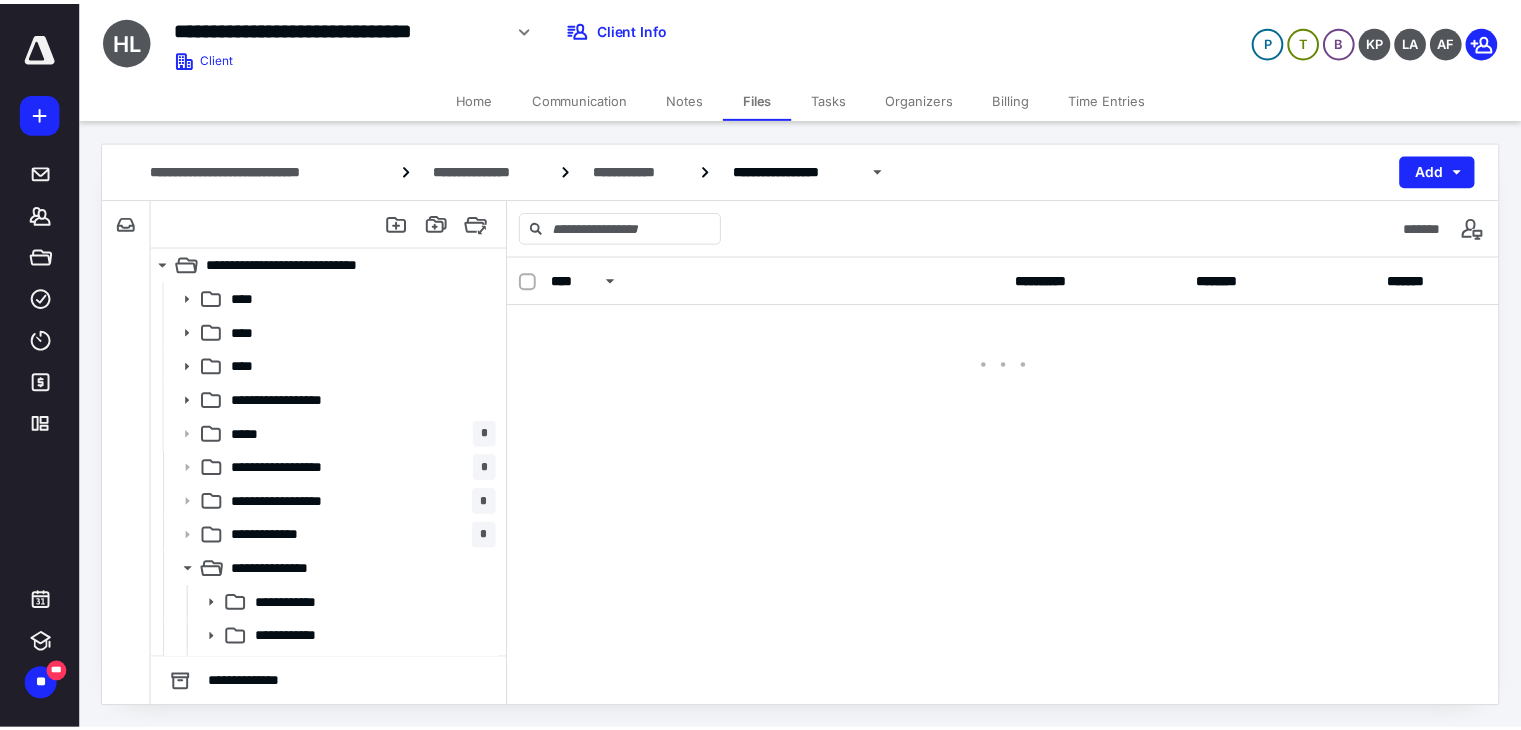 scroll, scrollTop: 0, scrollLeft: 0, axis: both 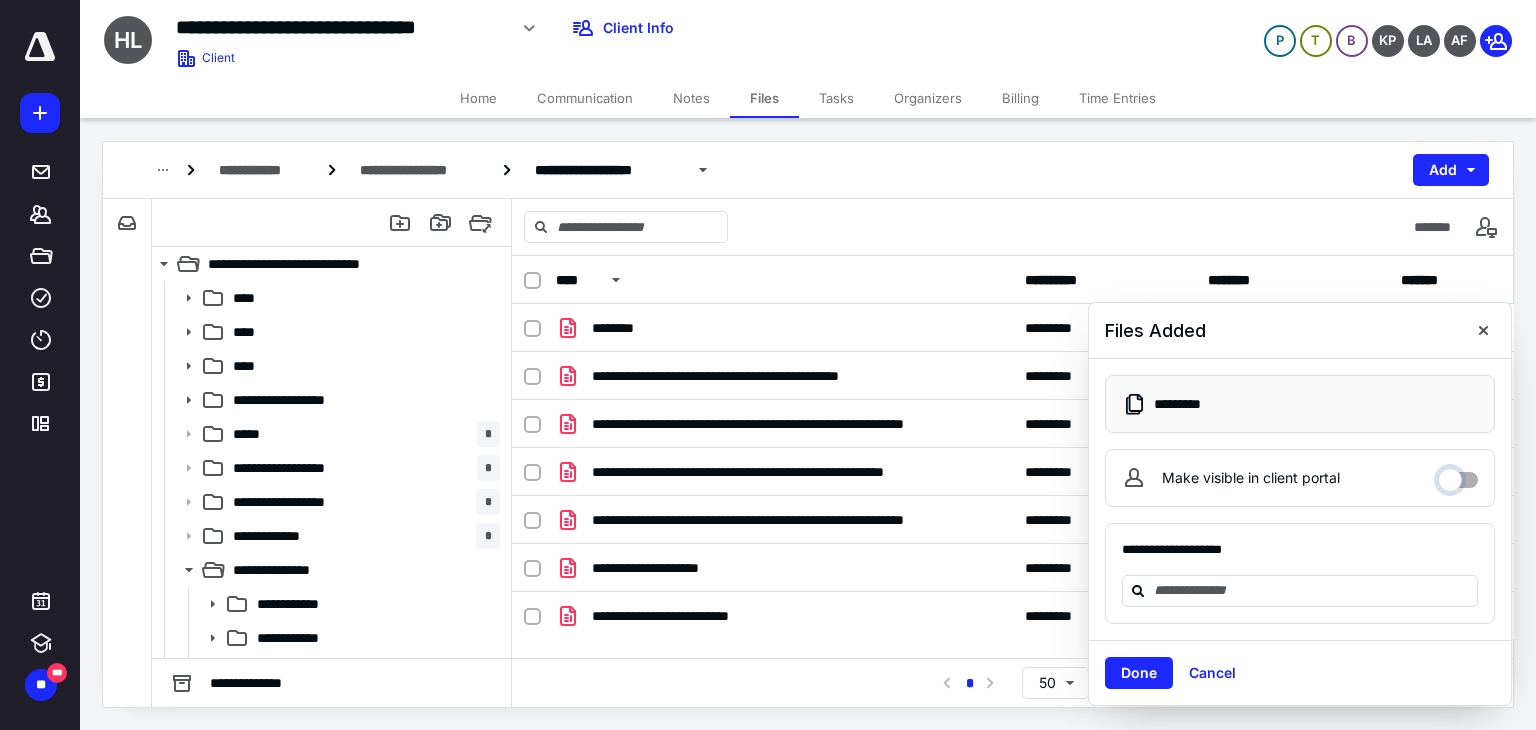 click on "Make visible in client portal" at bounding box center (1458, 475) 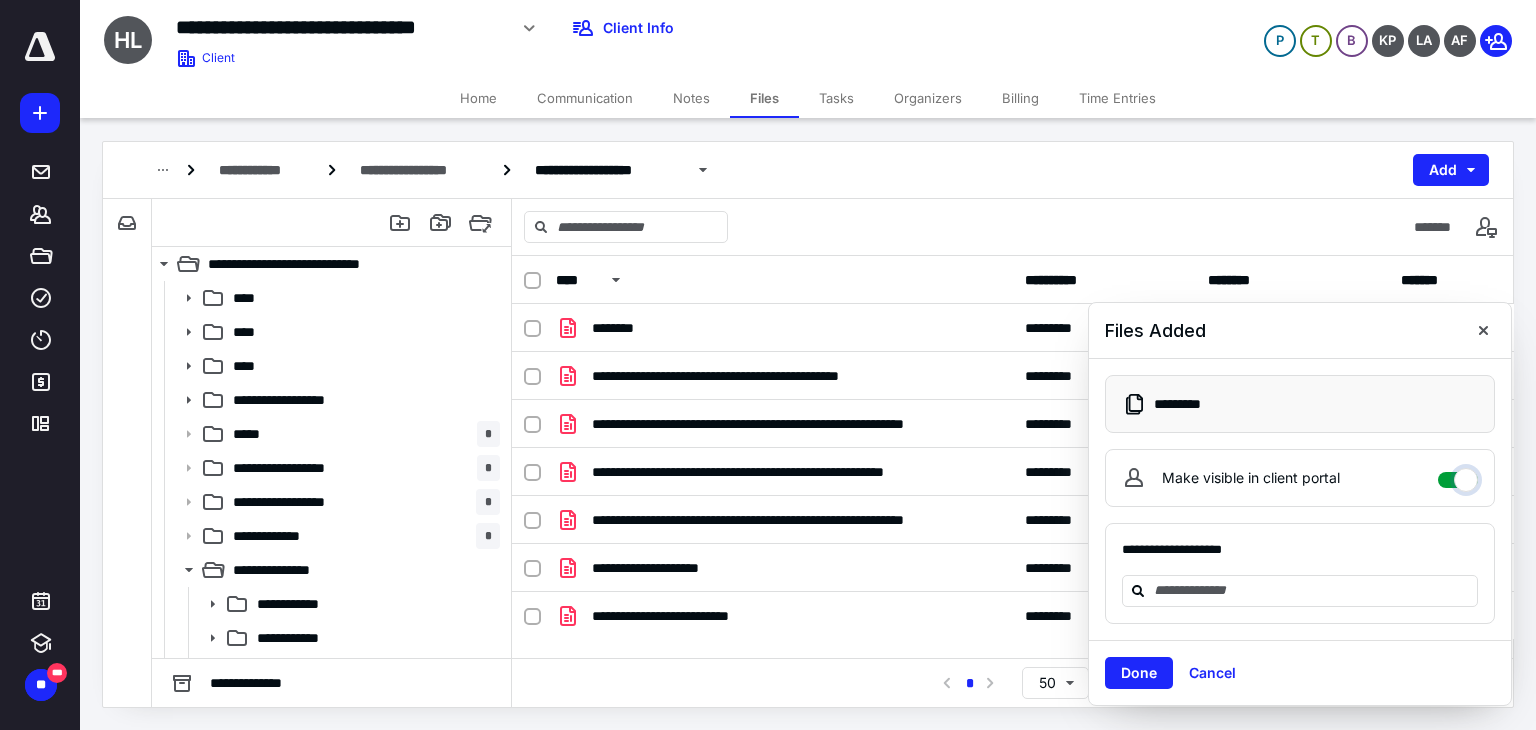 checkbox on "****" 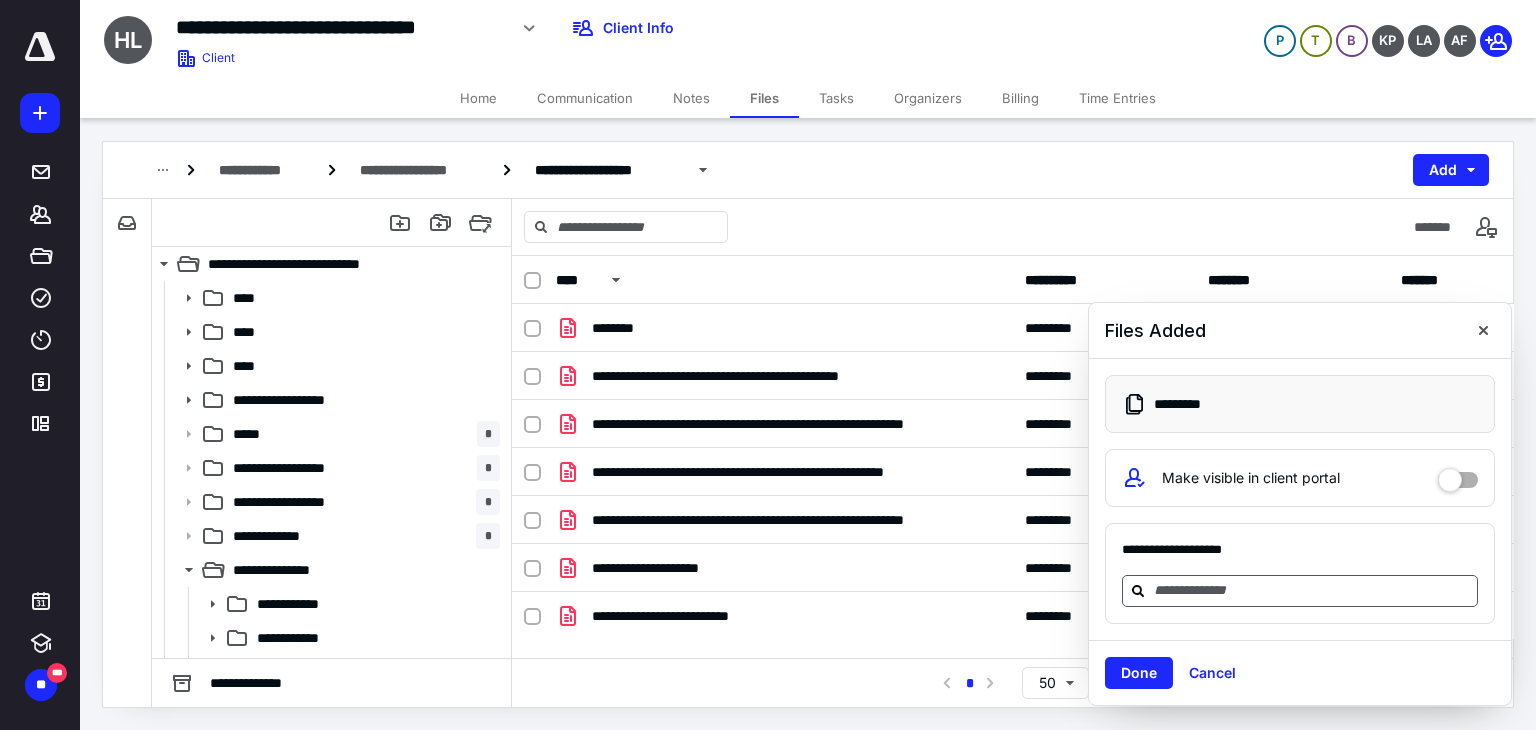 click at bounding box center [1312, 590] 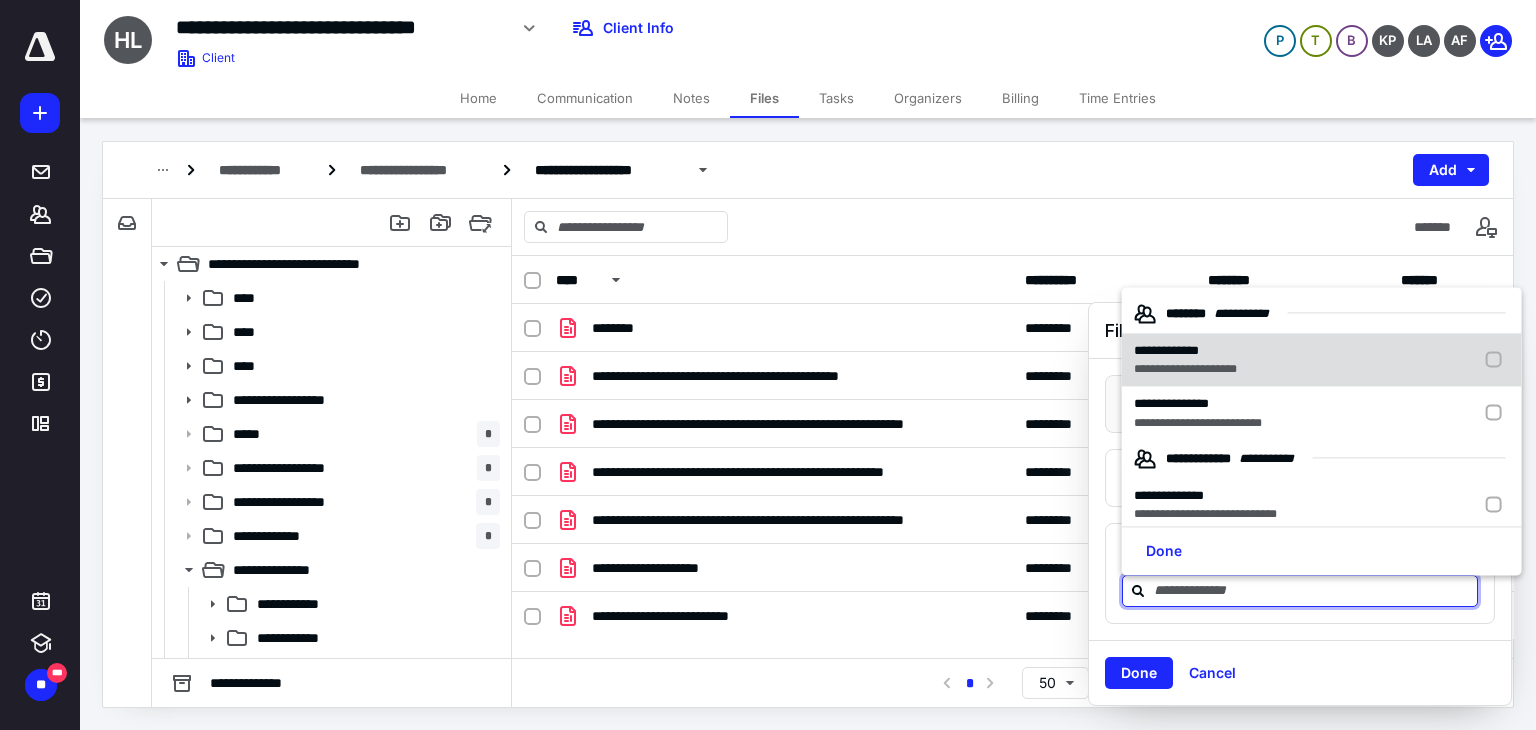 click on "**********" at bounding box center [1185, 351] 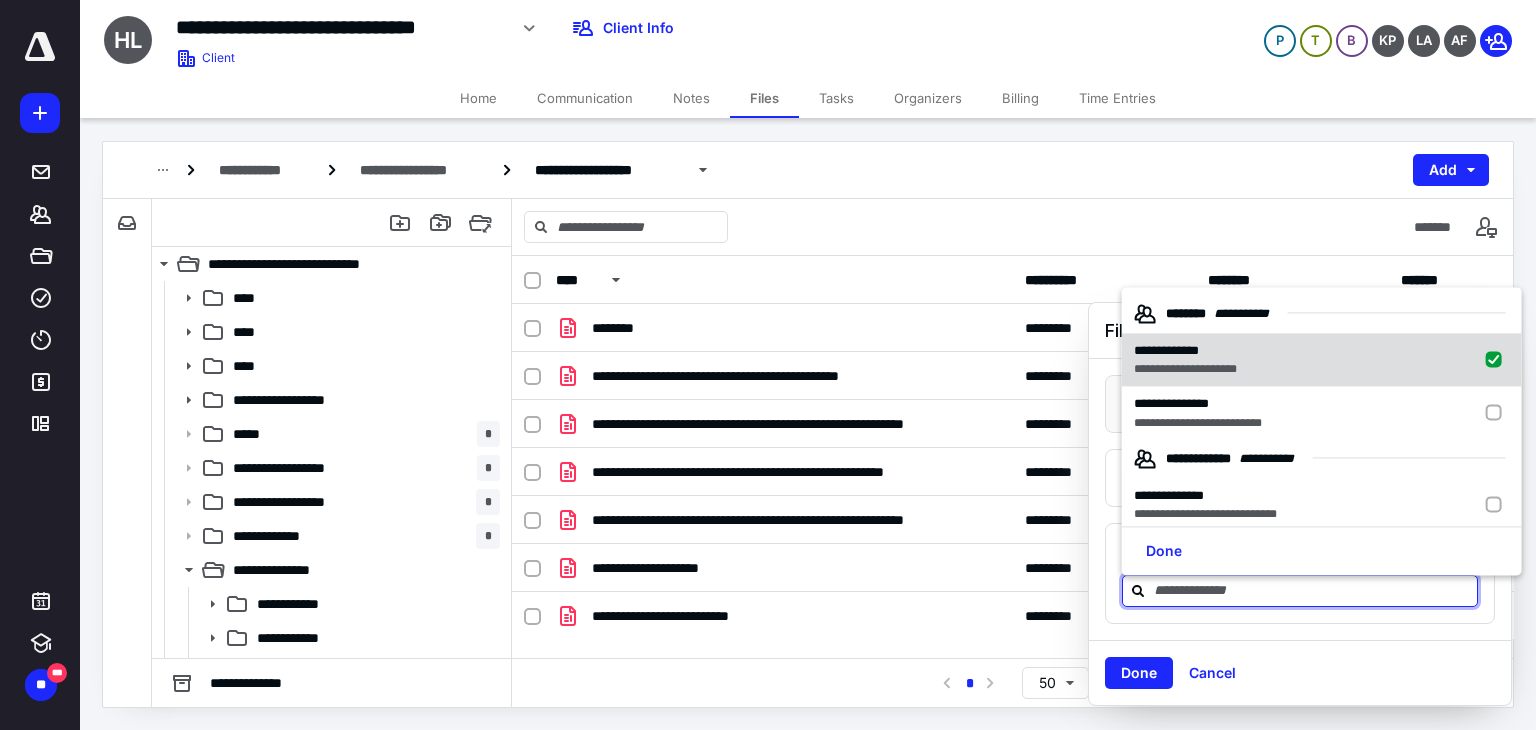checkbox on "true" 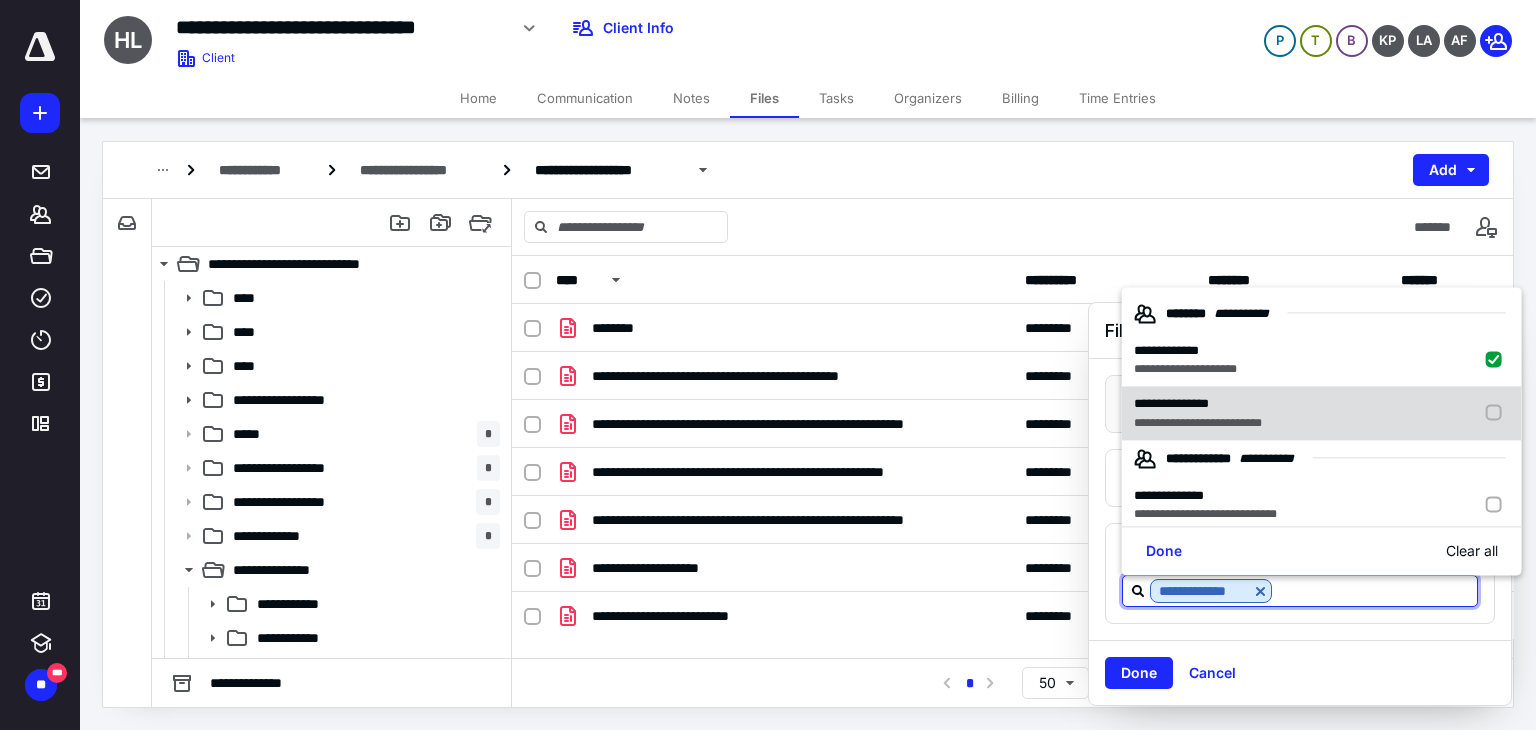click on "**********" at bounding box center [1171, 403] 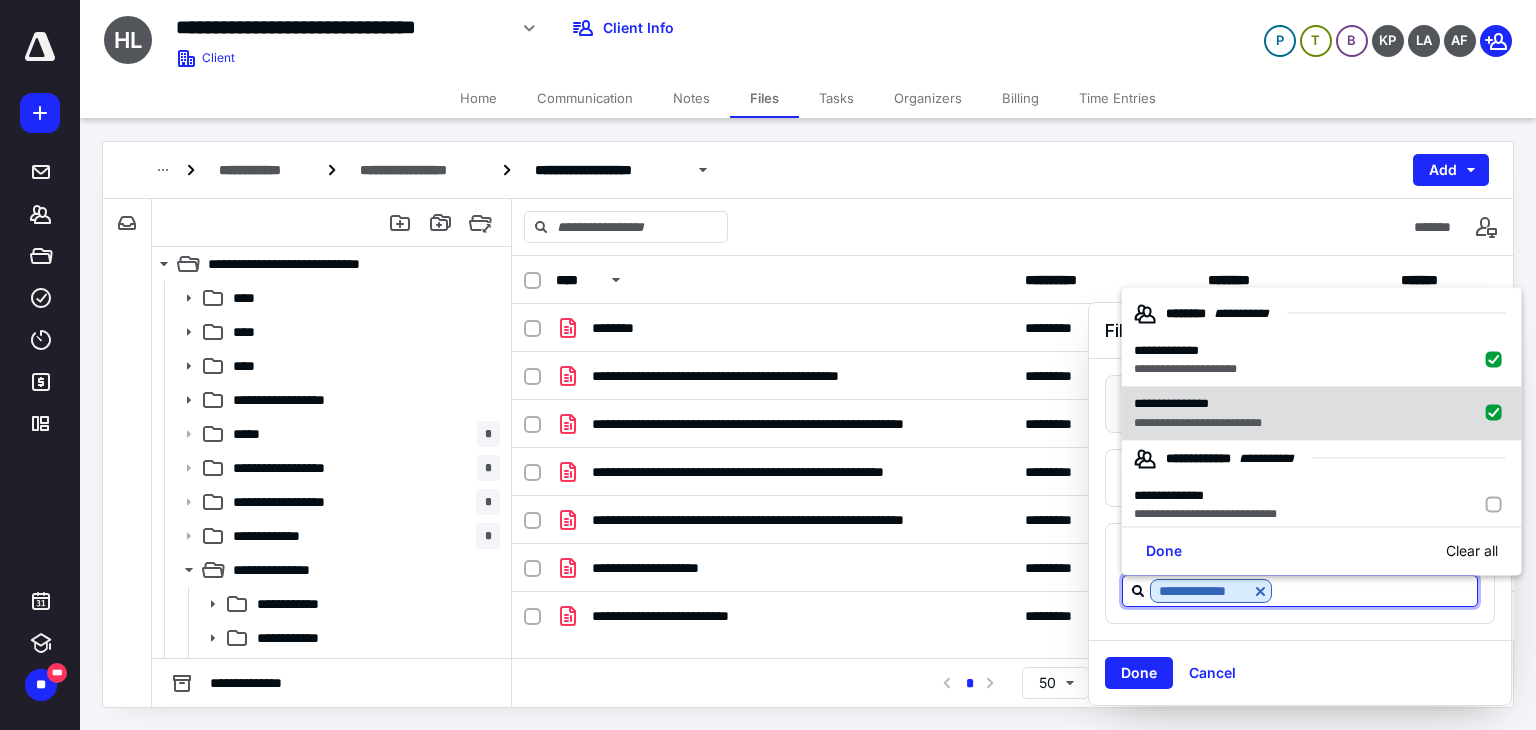 checkbox on "true" 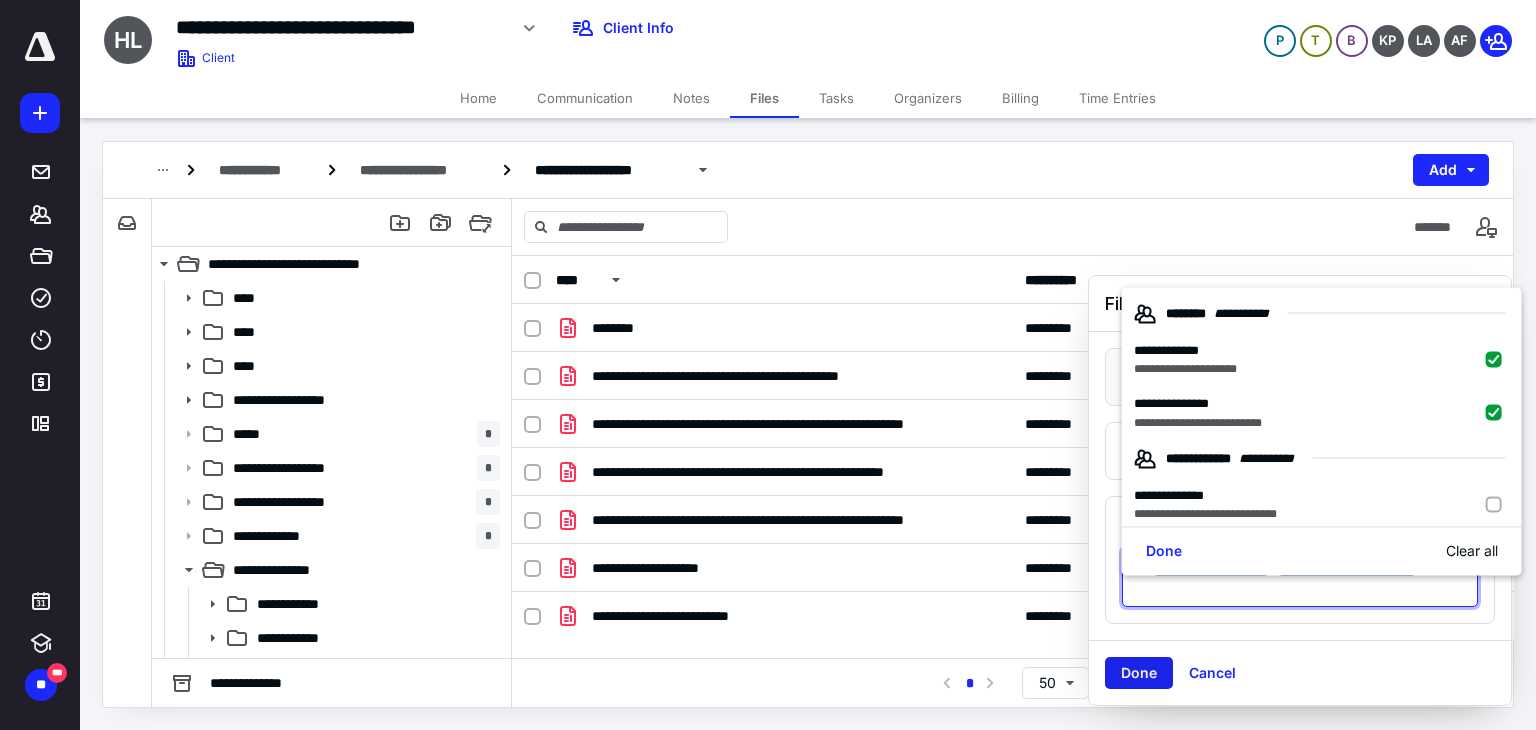 click on "Done" at bounding box center [1139, 673] 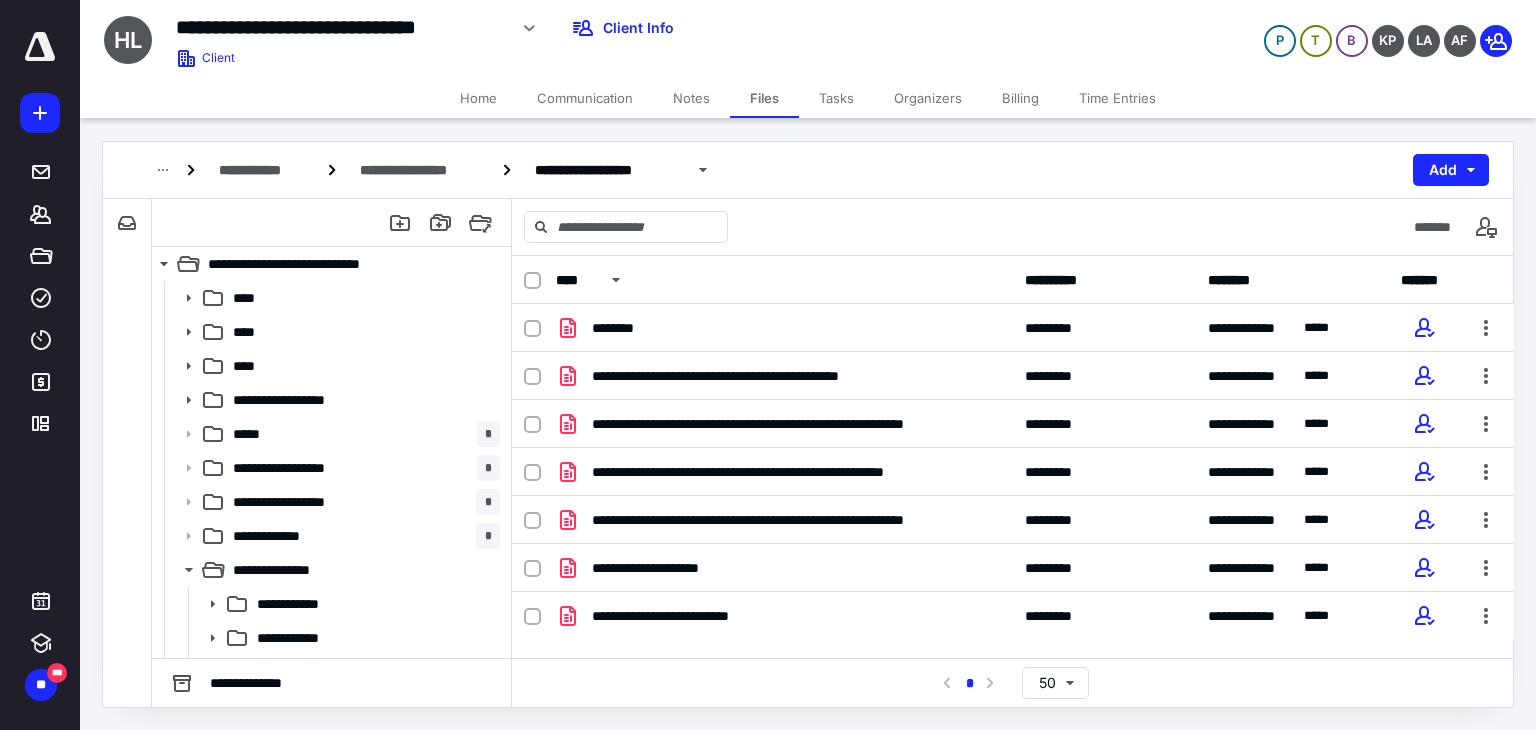 click on "Billing" at bounding box center (1020, 98) 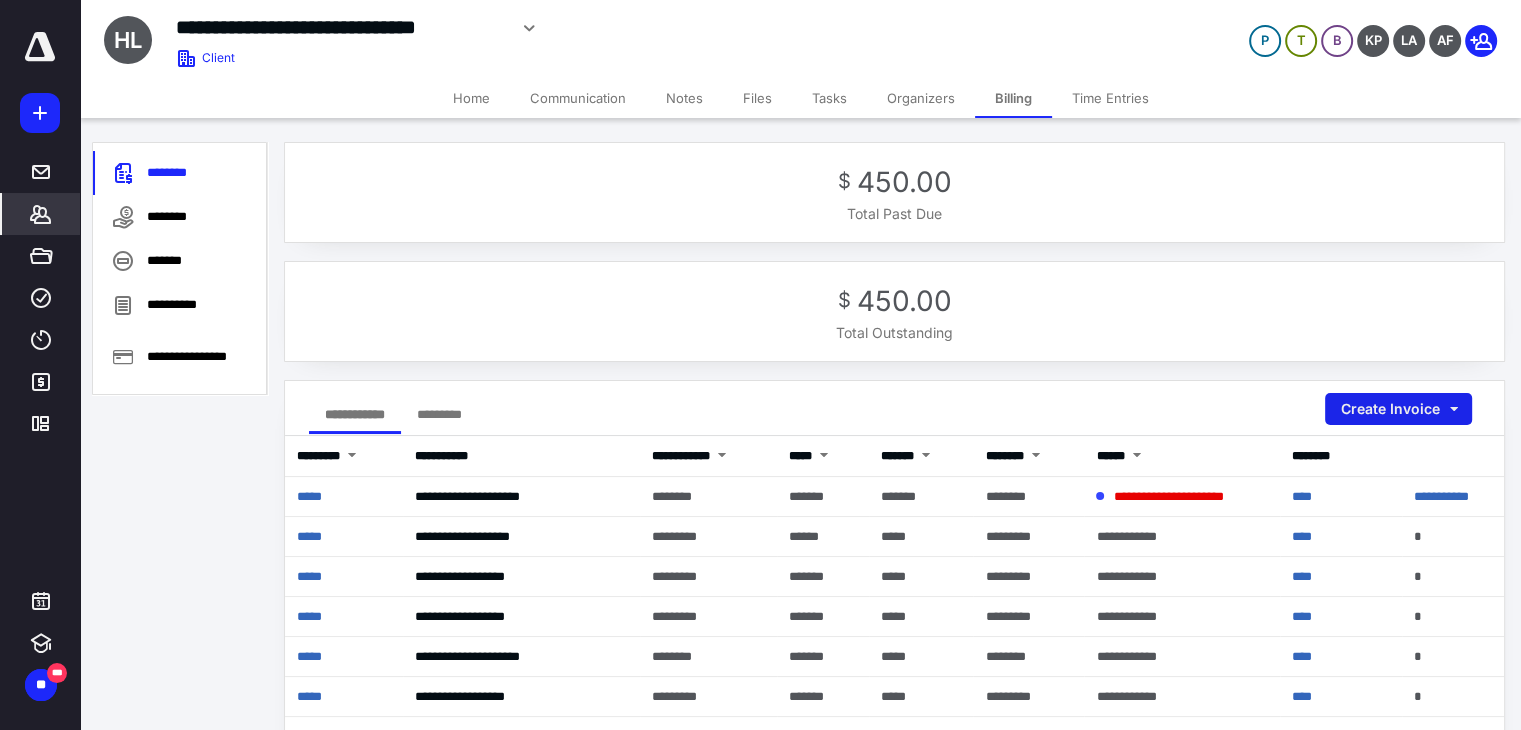 click on "Create Invoice" at bounding box center [1398, 409] 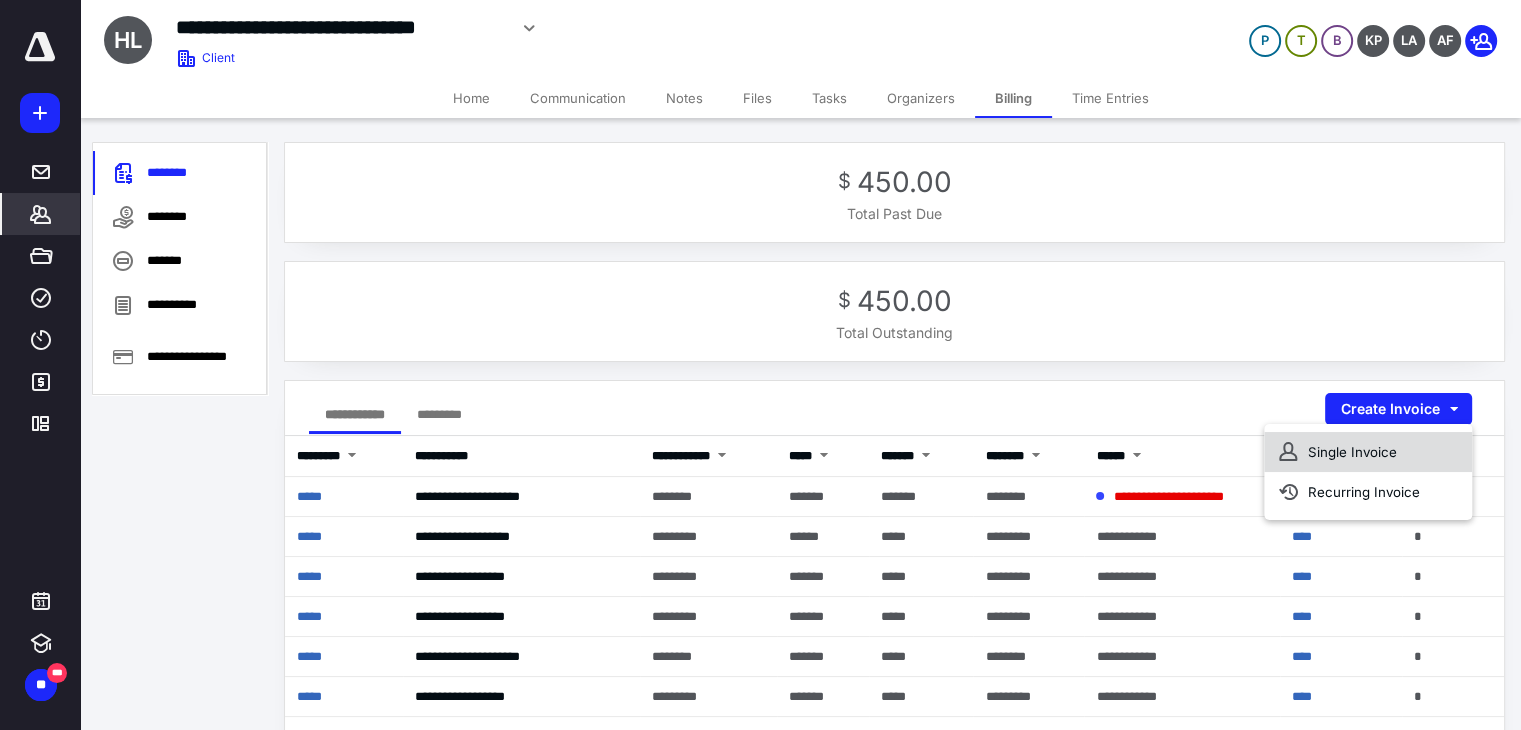 click on "Single Invoice" at bounding box center (1368, 452) 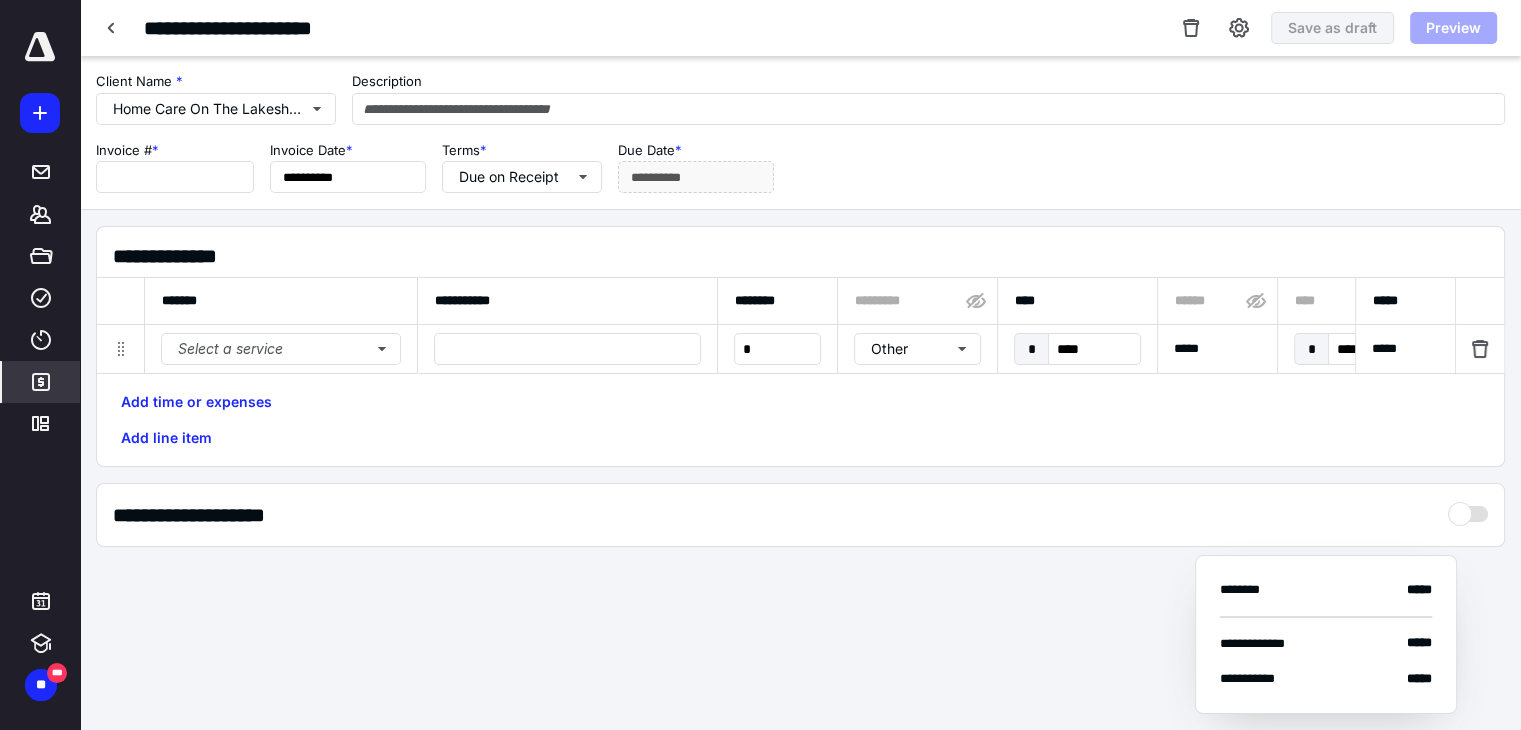 click on "Description" at bounding box center (928, 98) 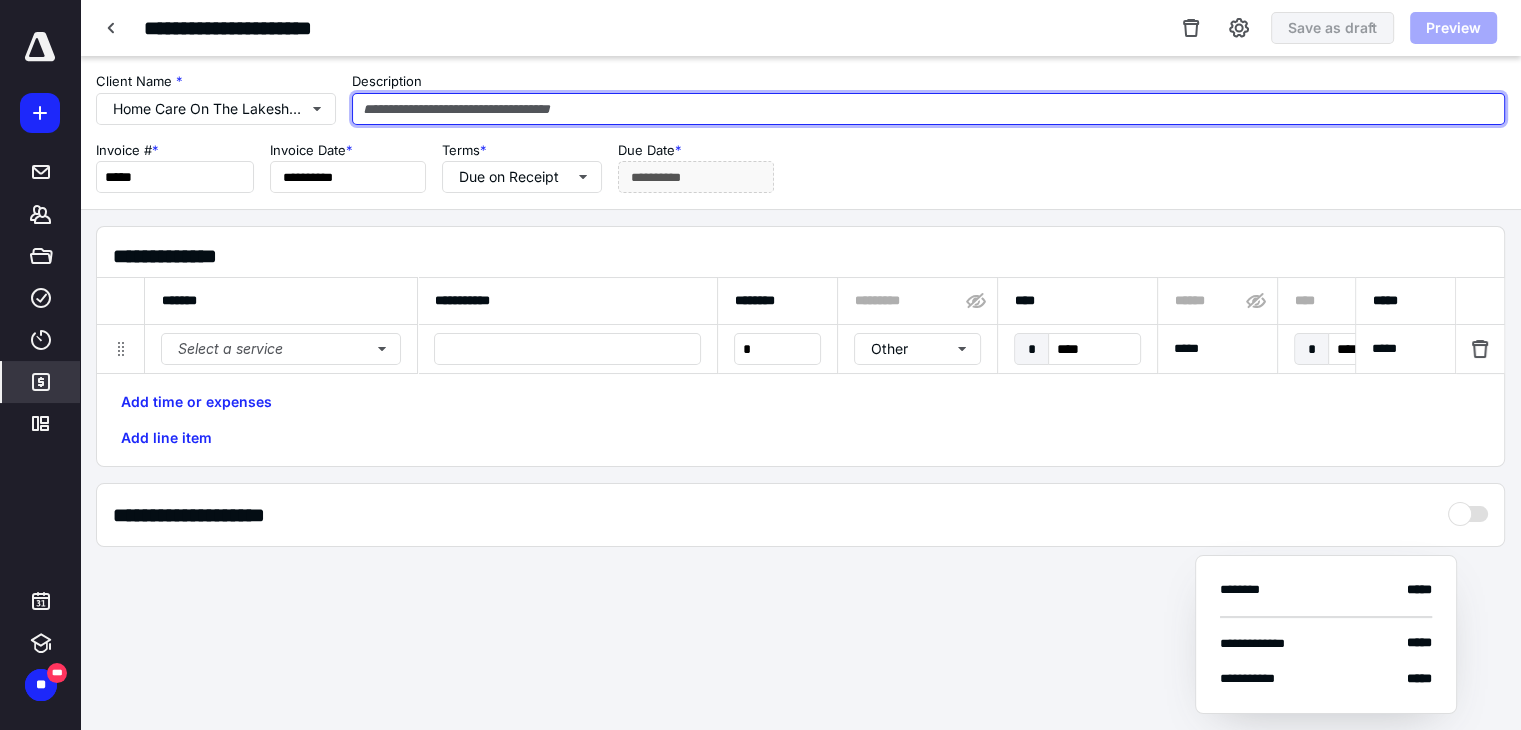 click at bounding box center (928, 109) 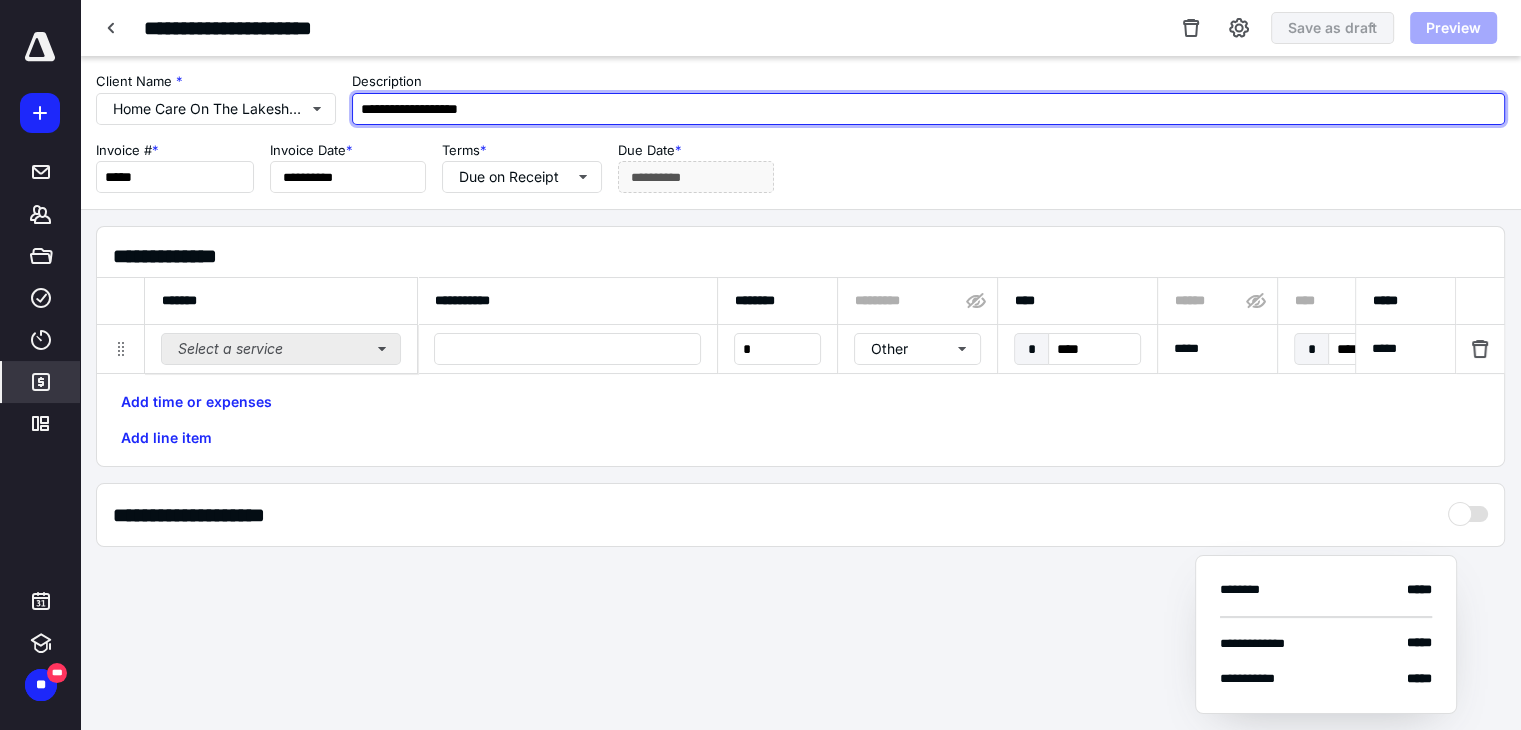 type on "**********" 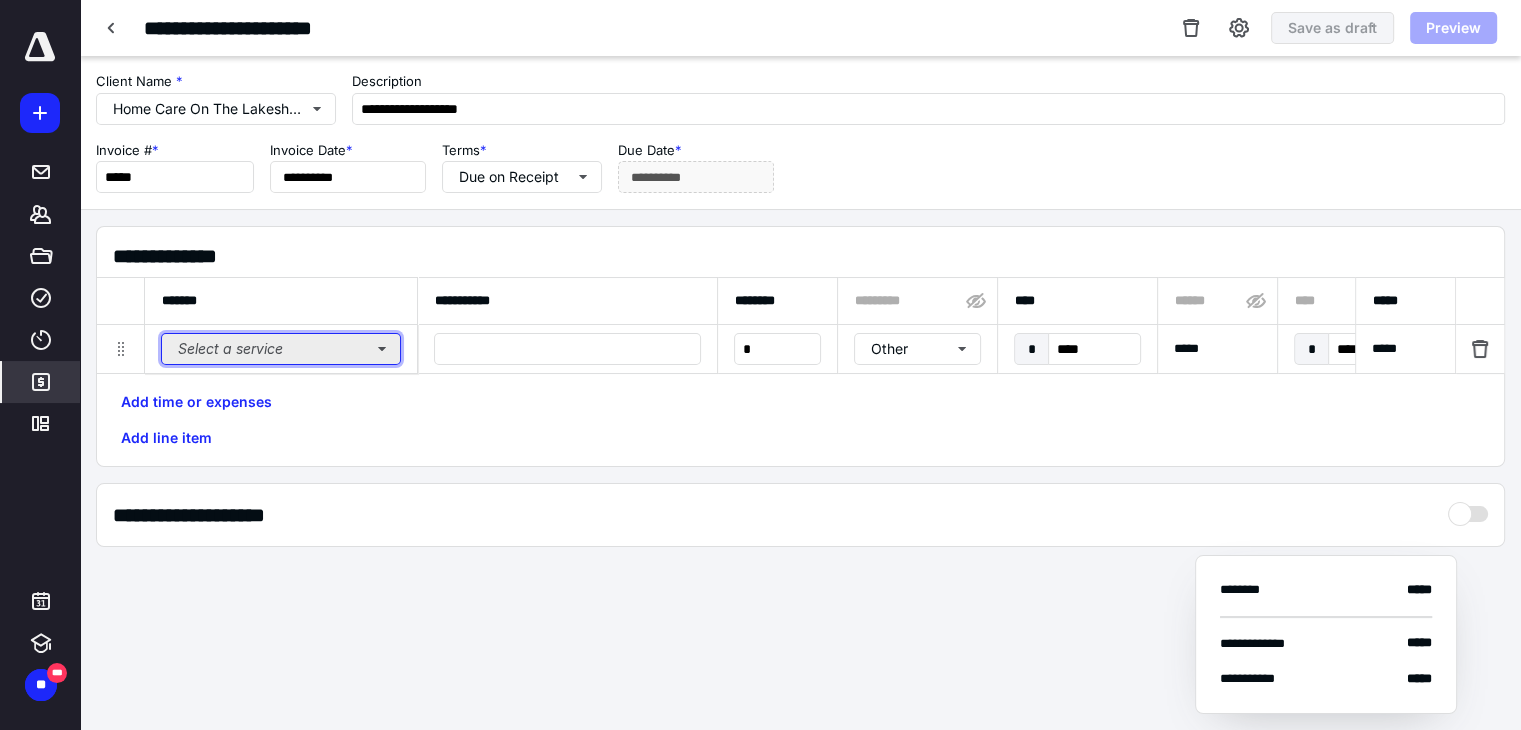 click on "Select a service" at bounding box center [281, 349] 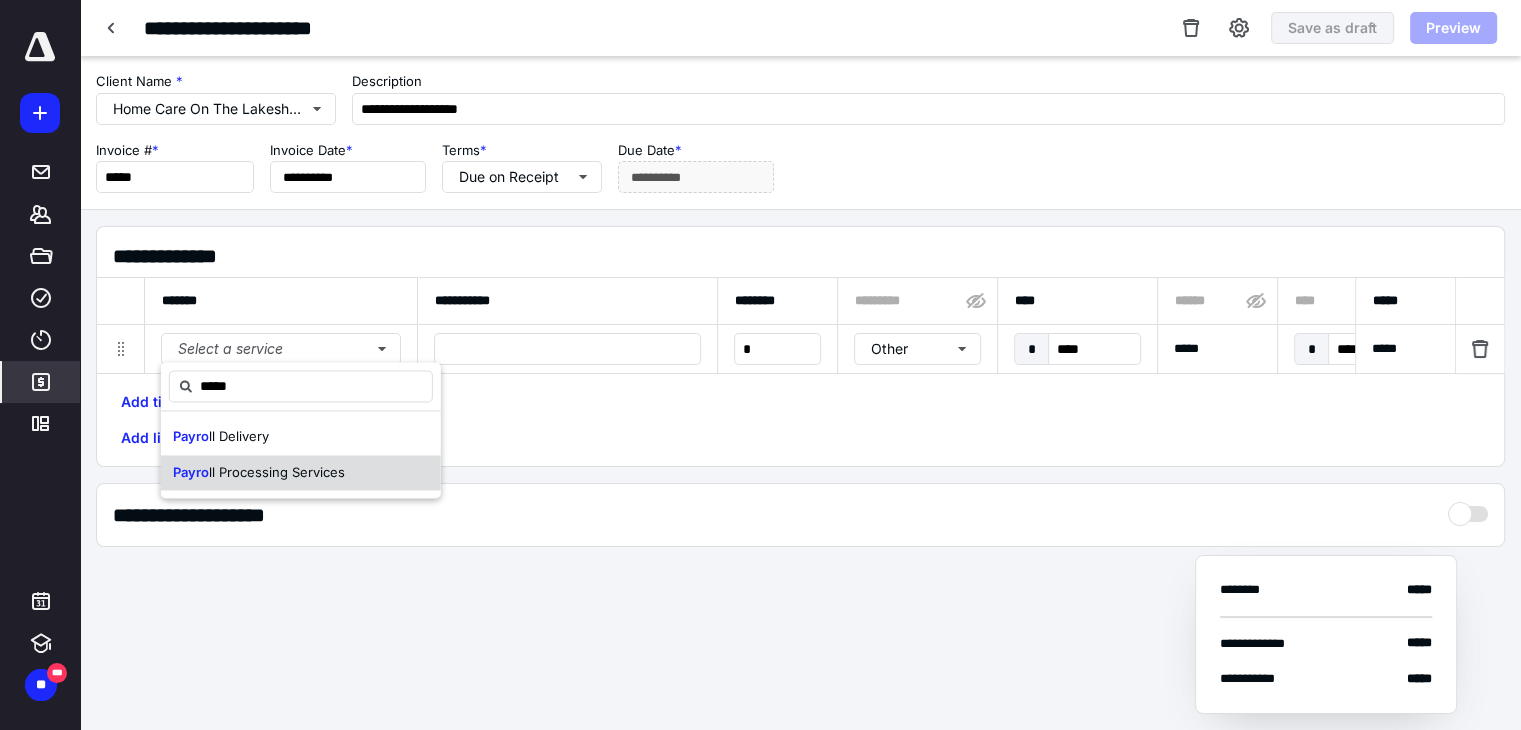 click on "ll Processing Services" at bounding box center (277, 472) 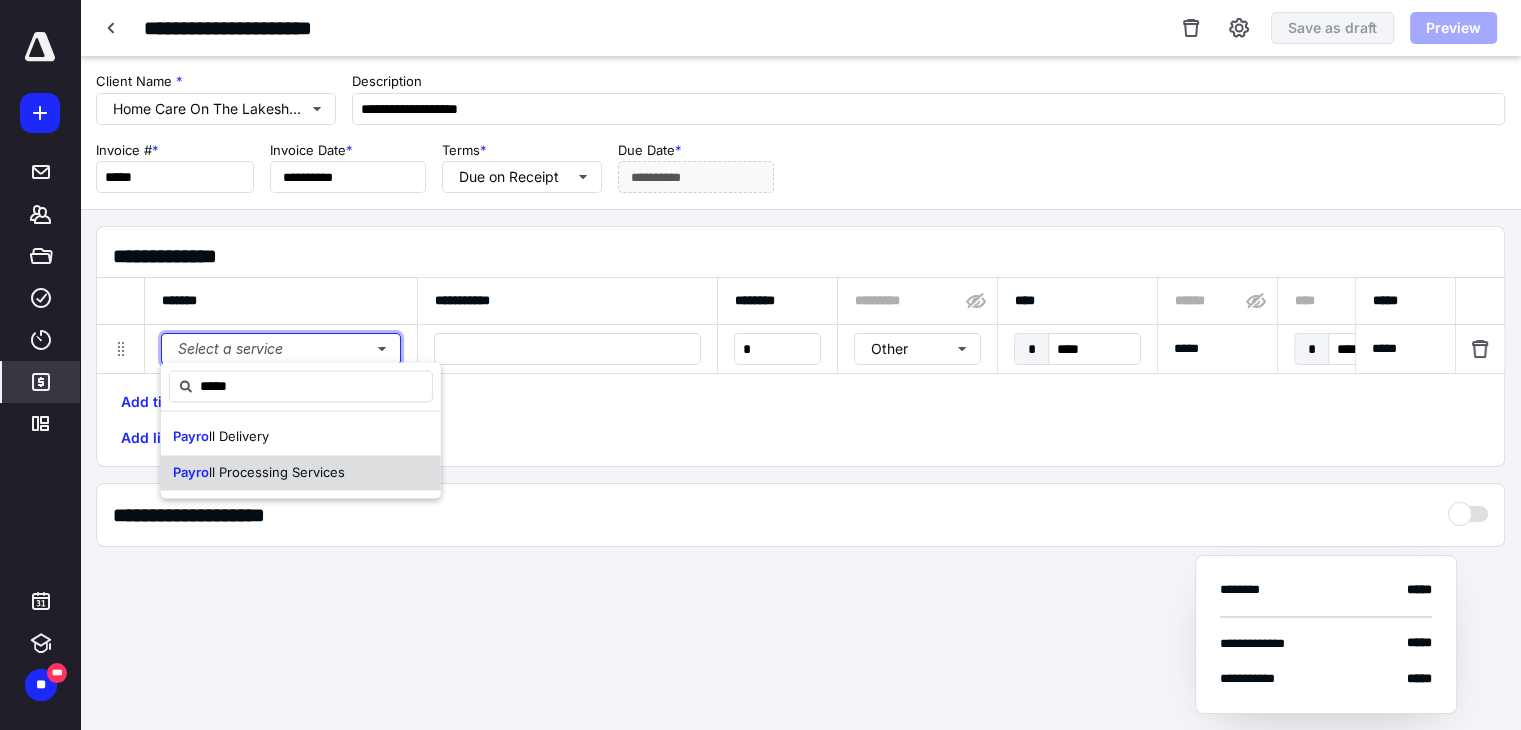 type 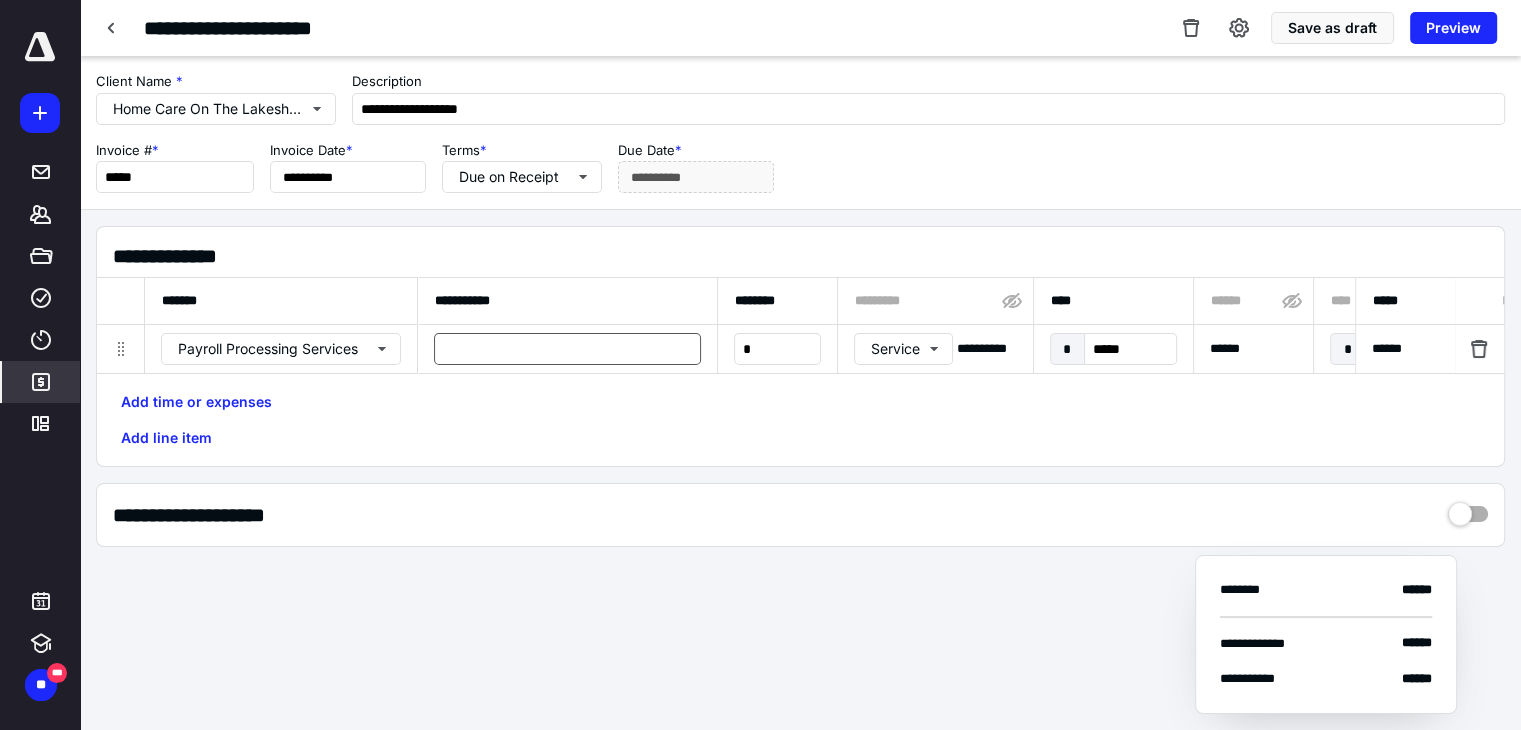 click on "**********" at bounding box center (1339, 325) 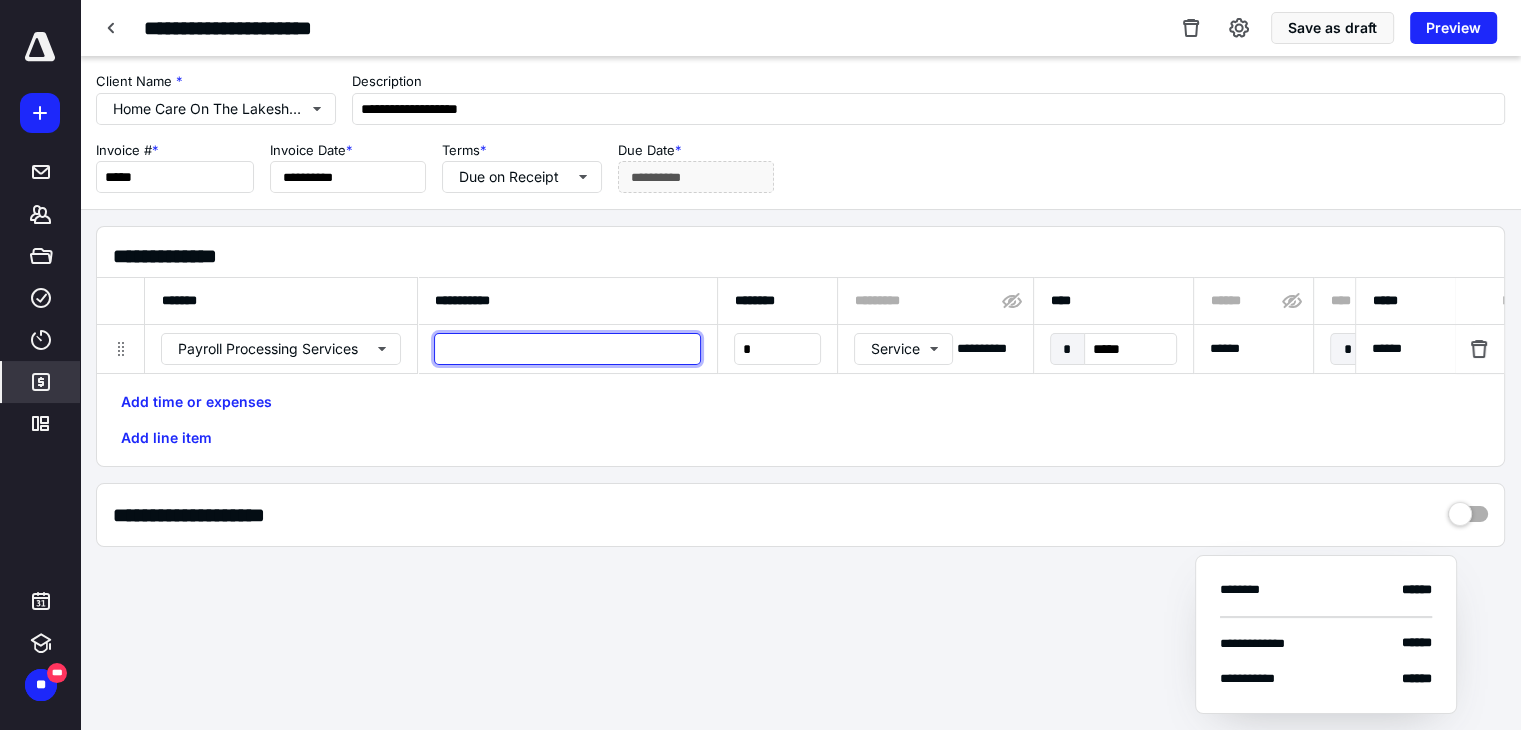 click at bounding box center (567, 349) 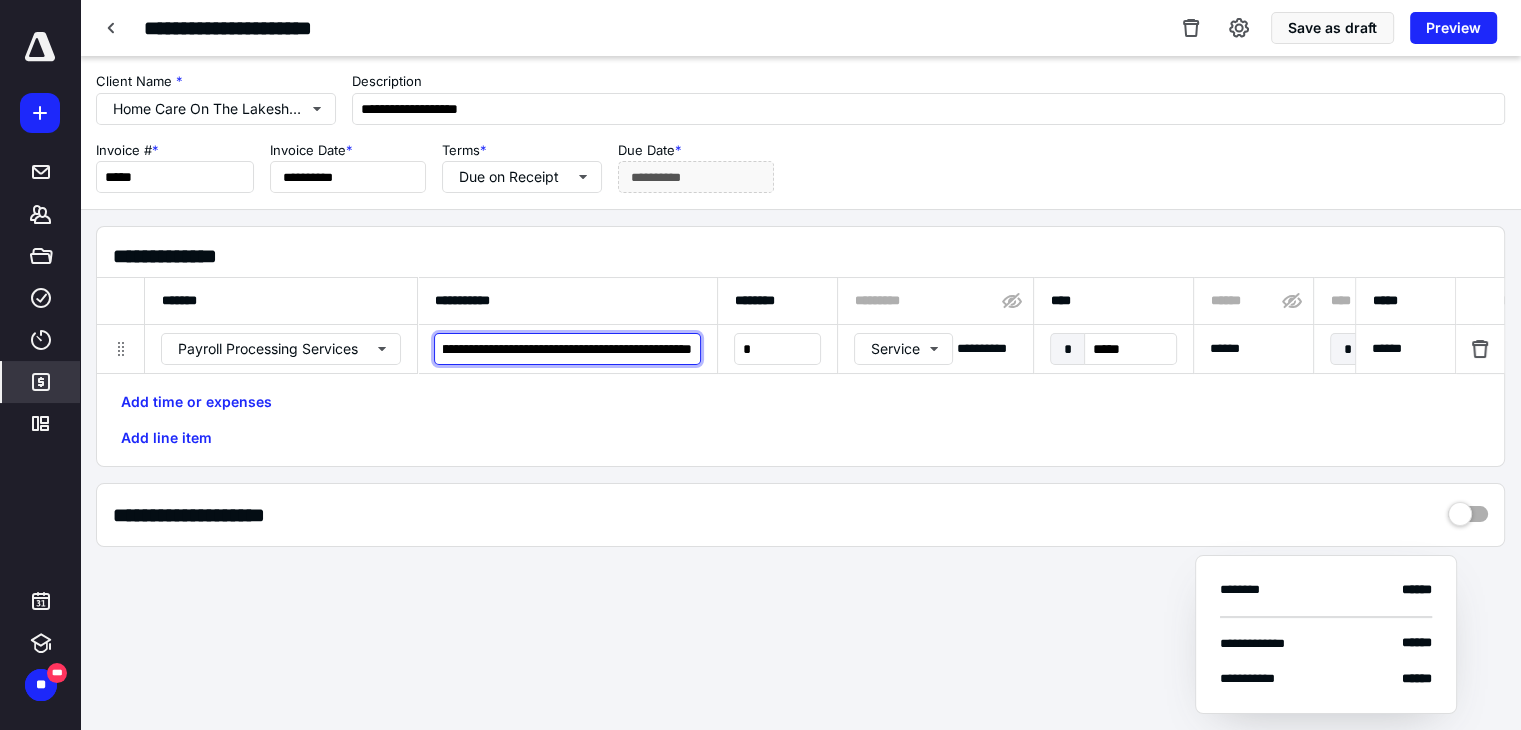 scroll, scrollTop: 0, scrollLeft: 192, axis: horizontal 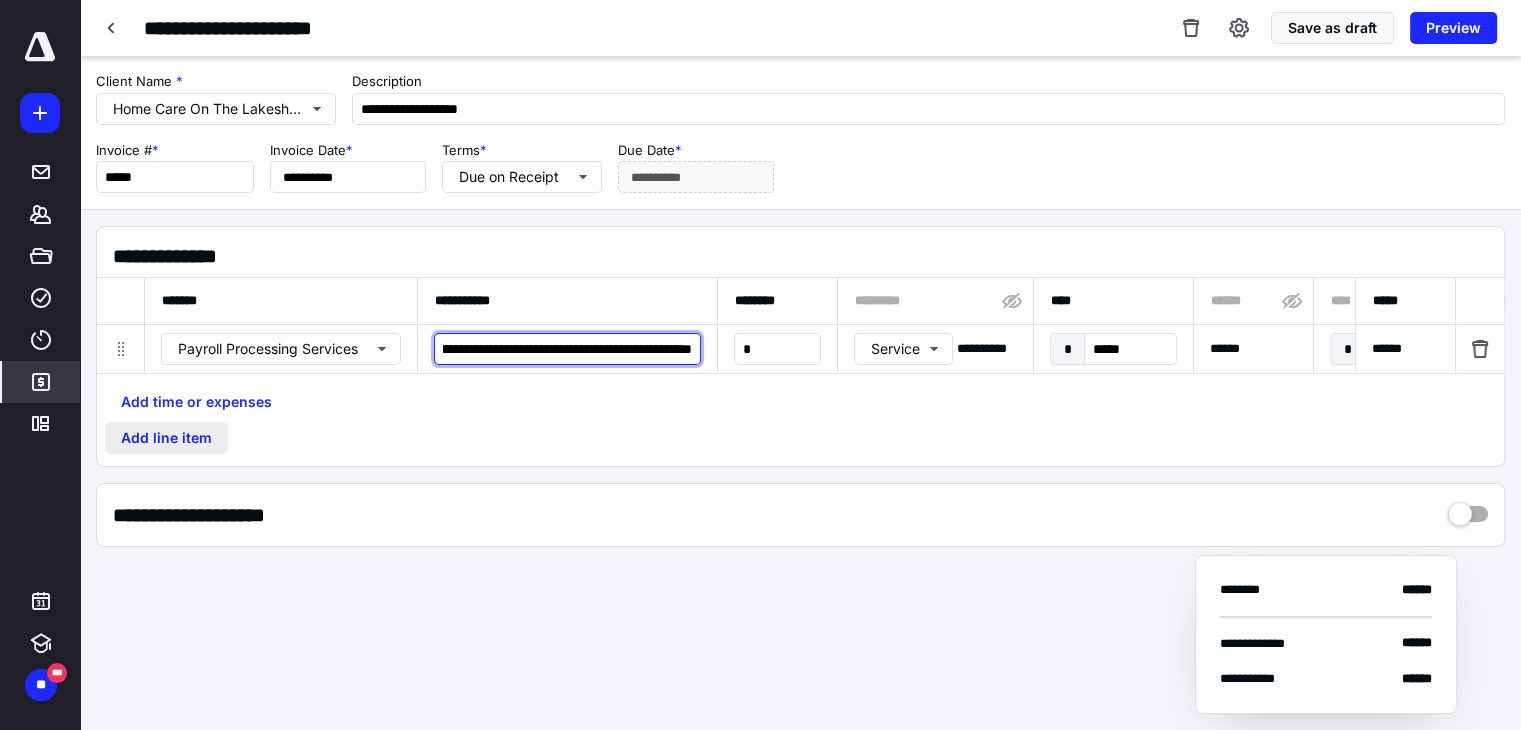 type on "**********" 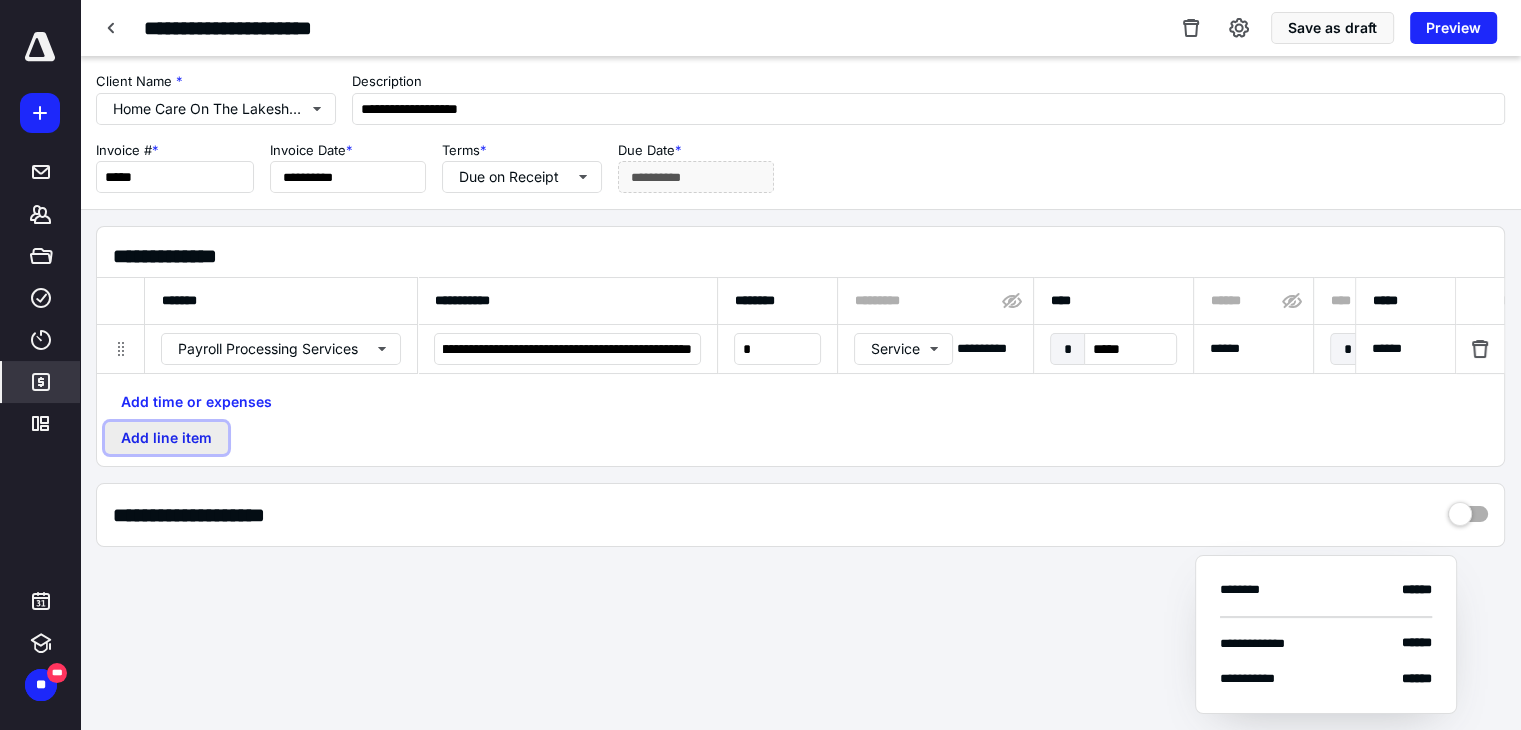 click on "Add line item" at bounding box center [166, 438] 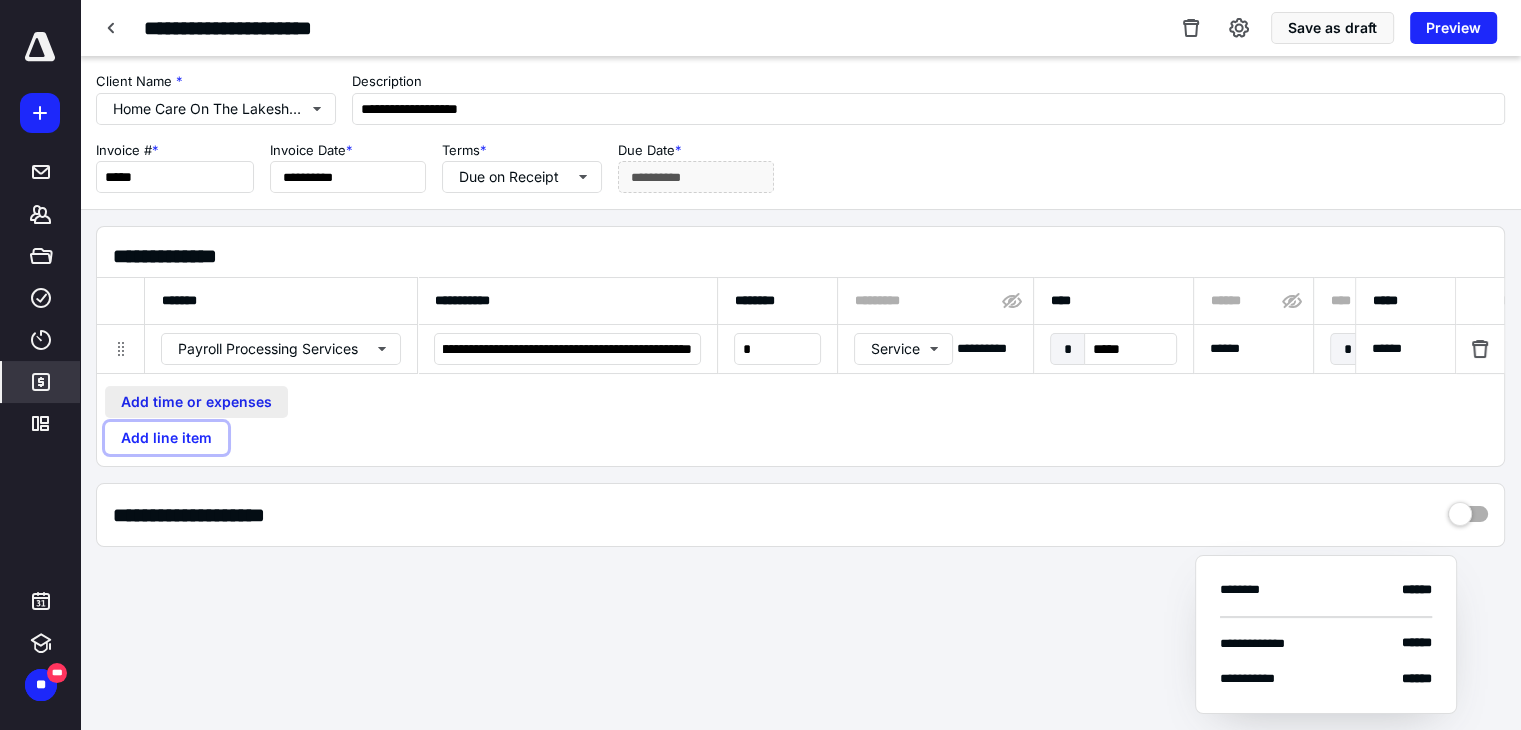 scroll, scrollTop: 0, scrollLeft: 0, axis: both 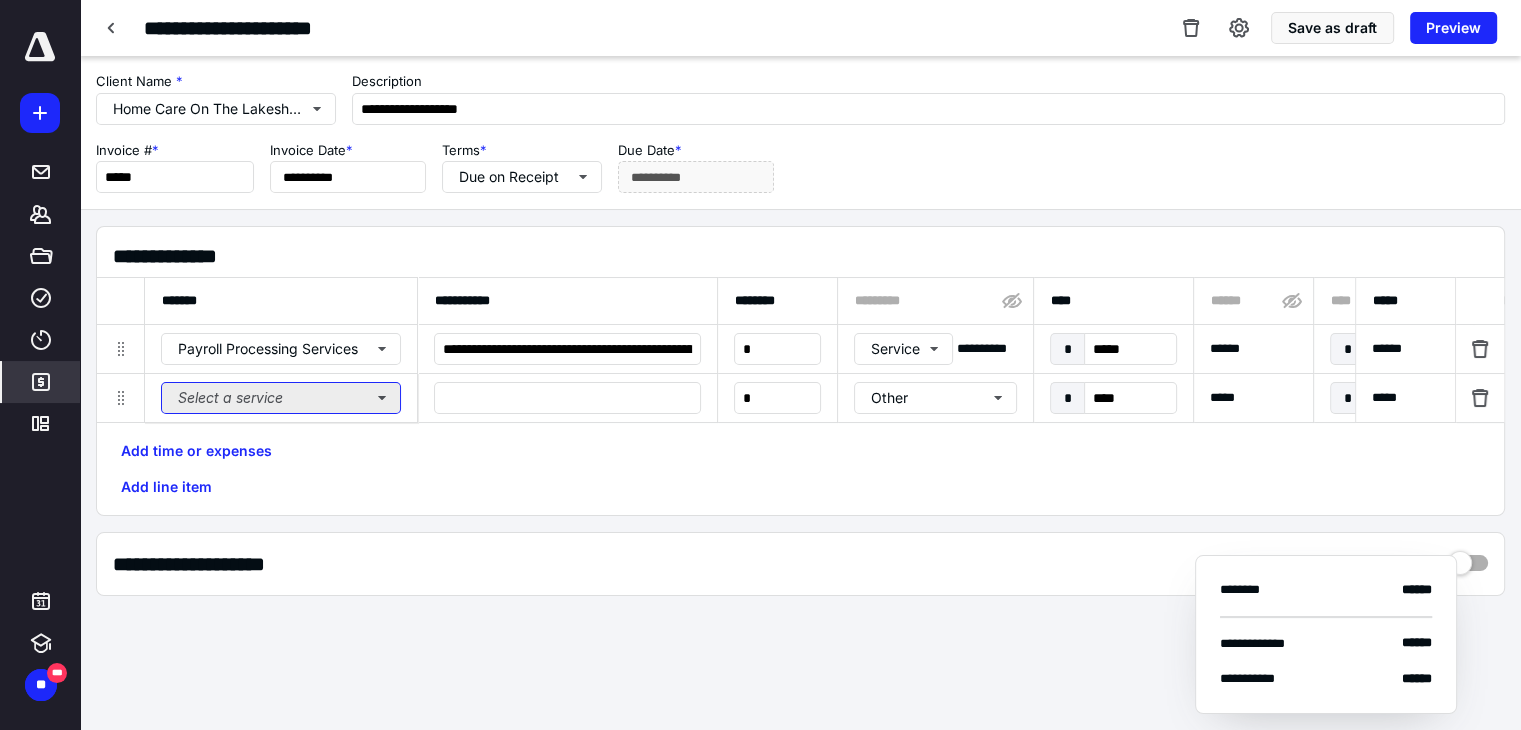 click on "Select a service" at bounding box center [281, 398] 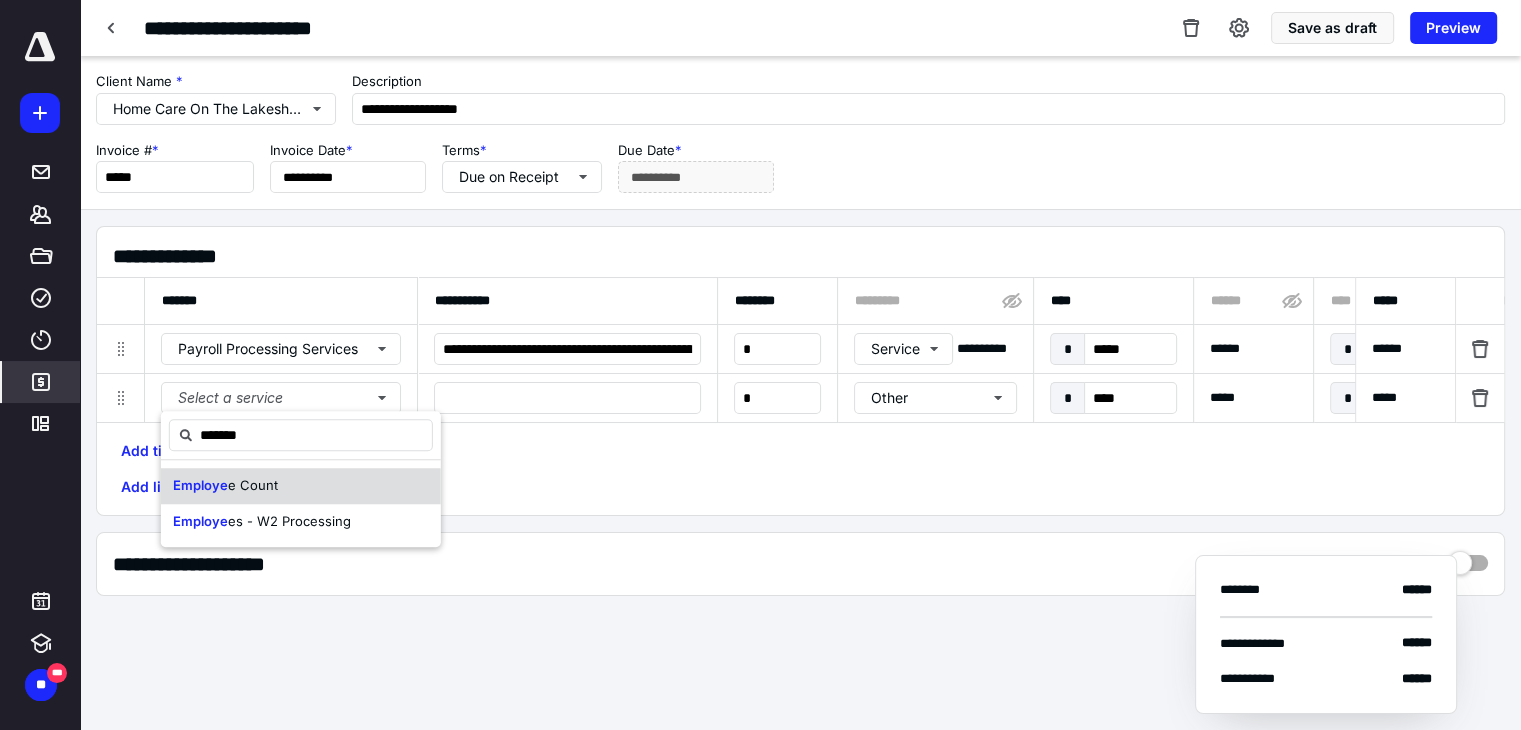 click on "Employe e Count" at bounding box center (301, 486) 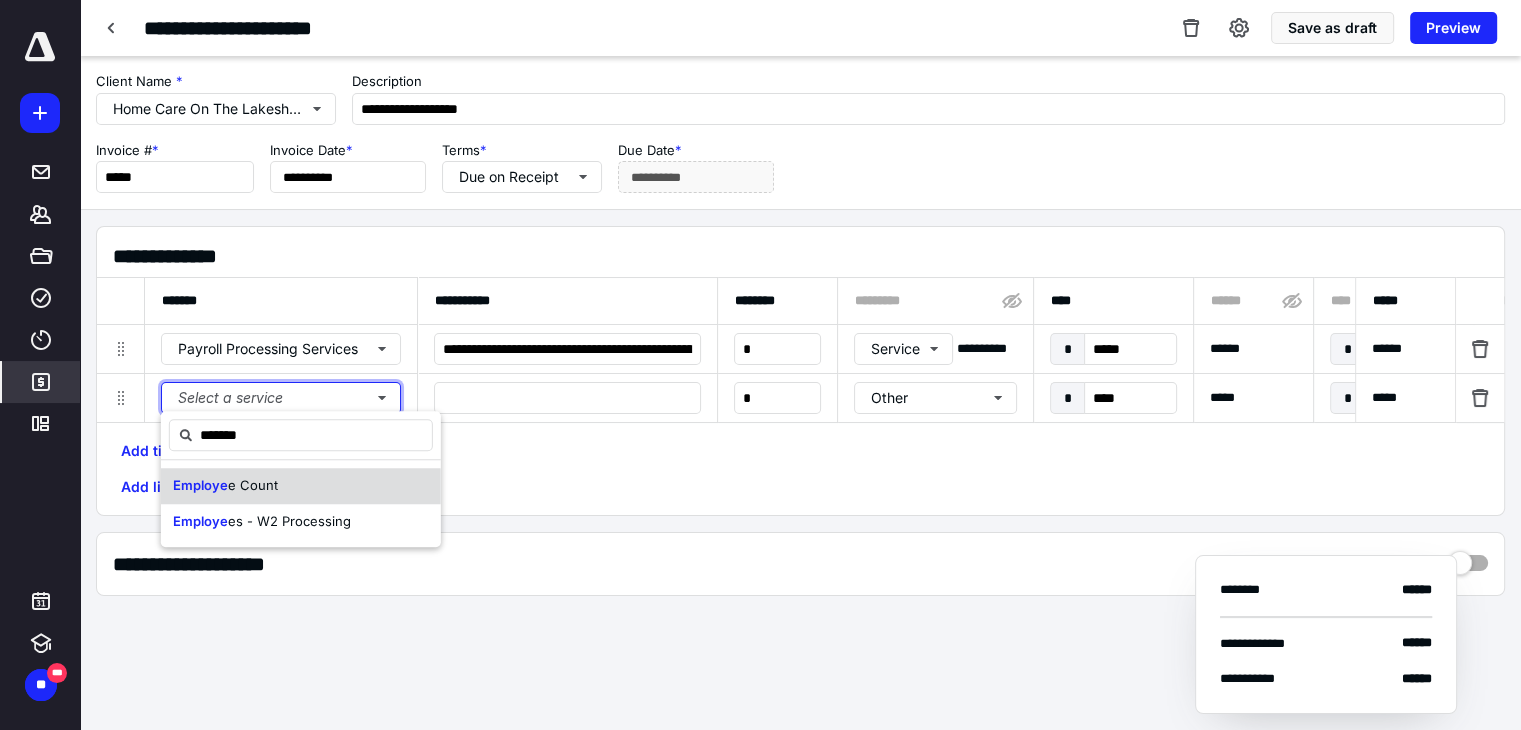 type 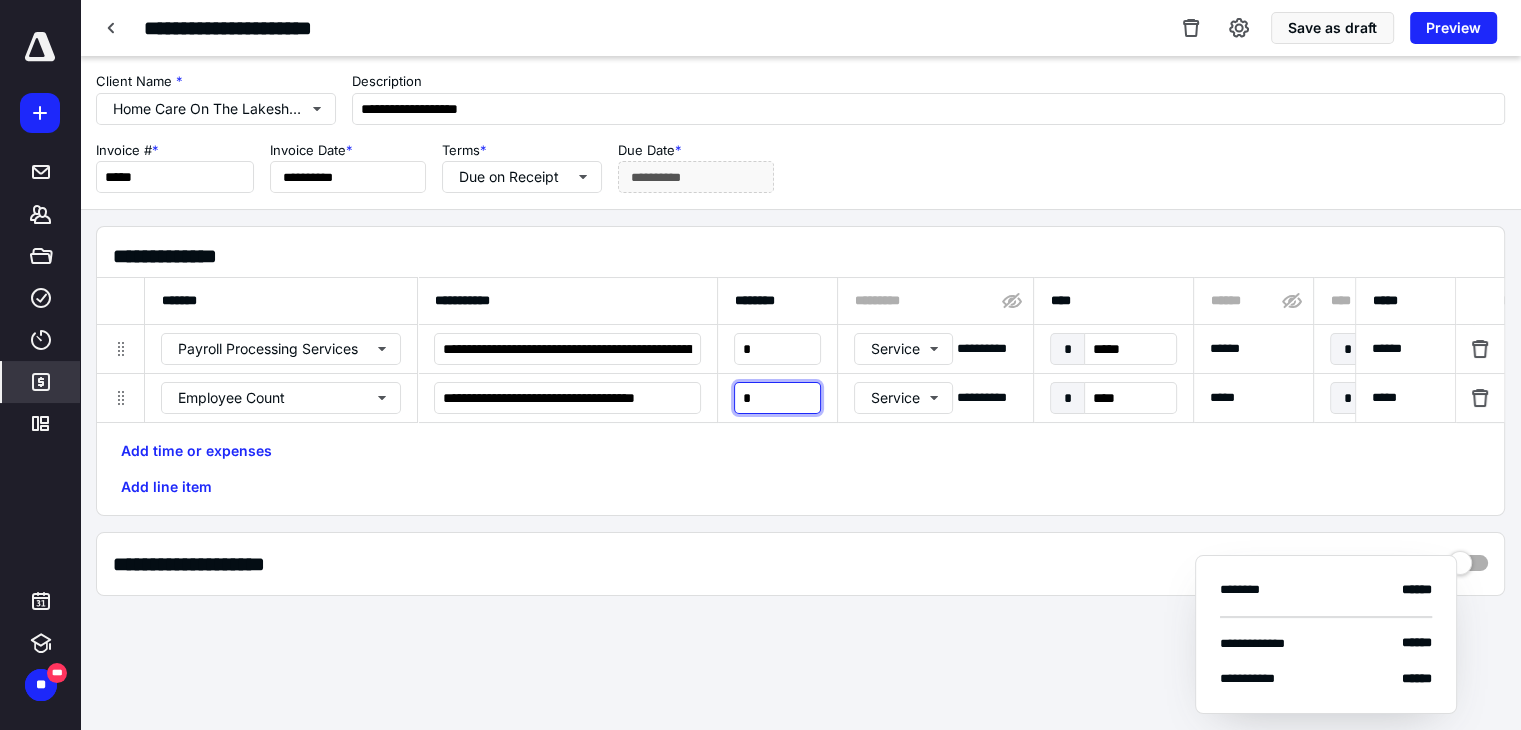 click on "*" at bounding box center [777, 398] 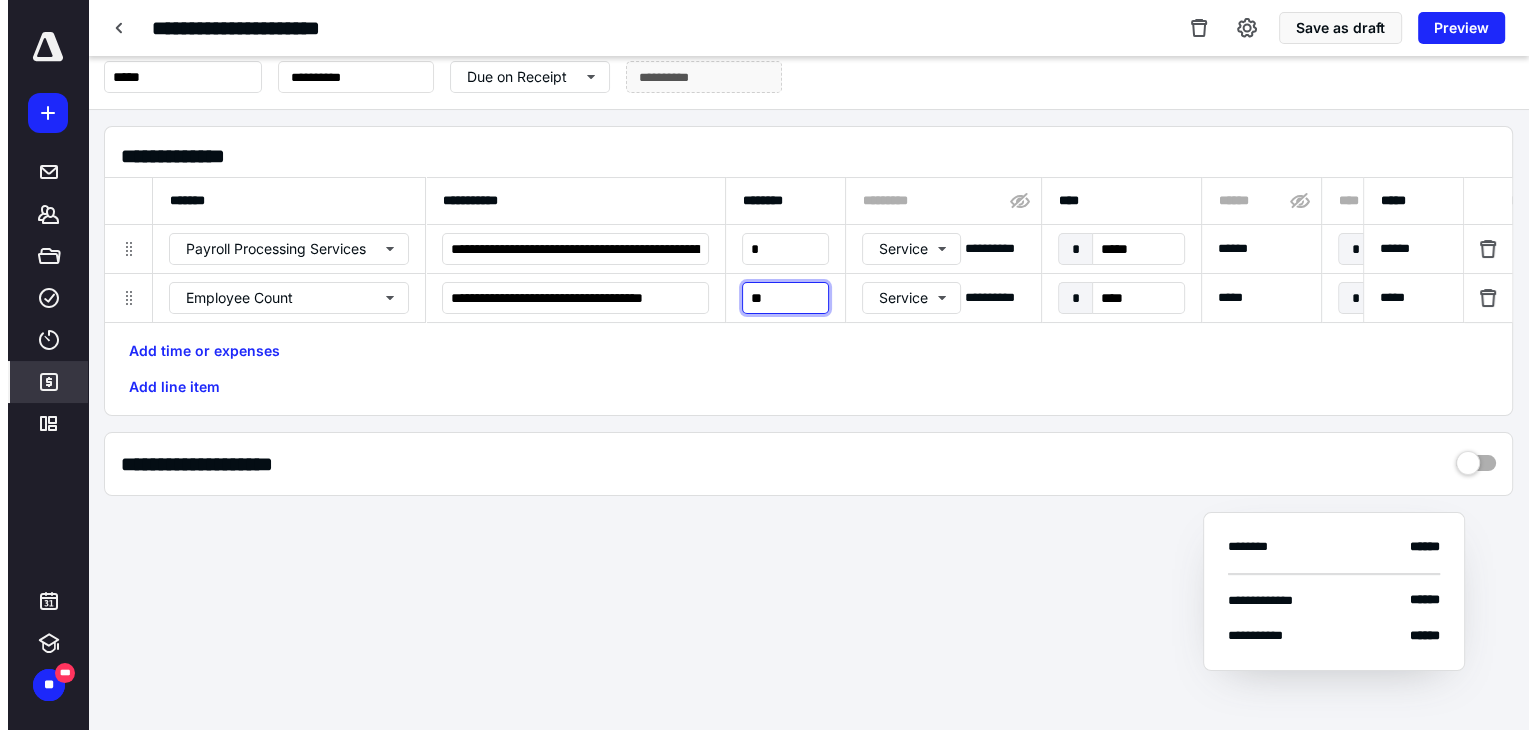 scroll, scrollTop: 112, scrollLeft: 0, axis: vertical 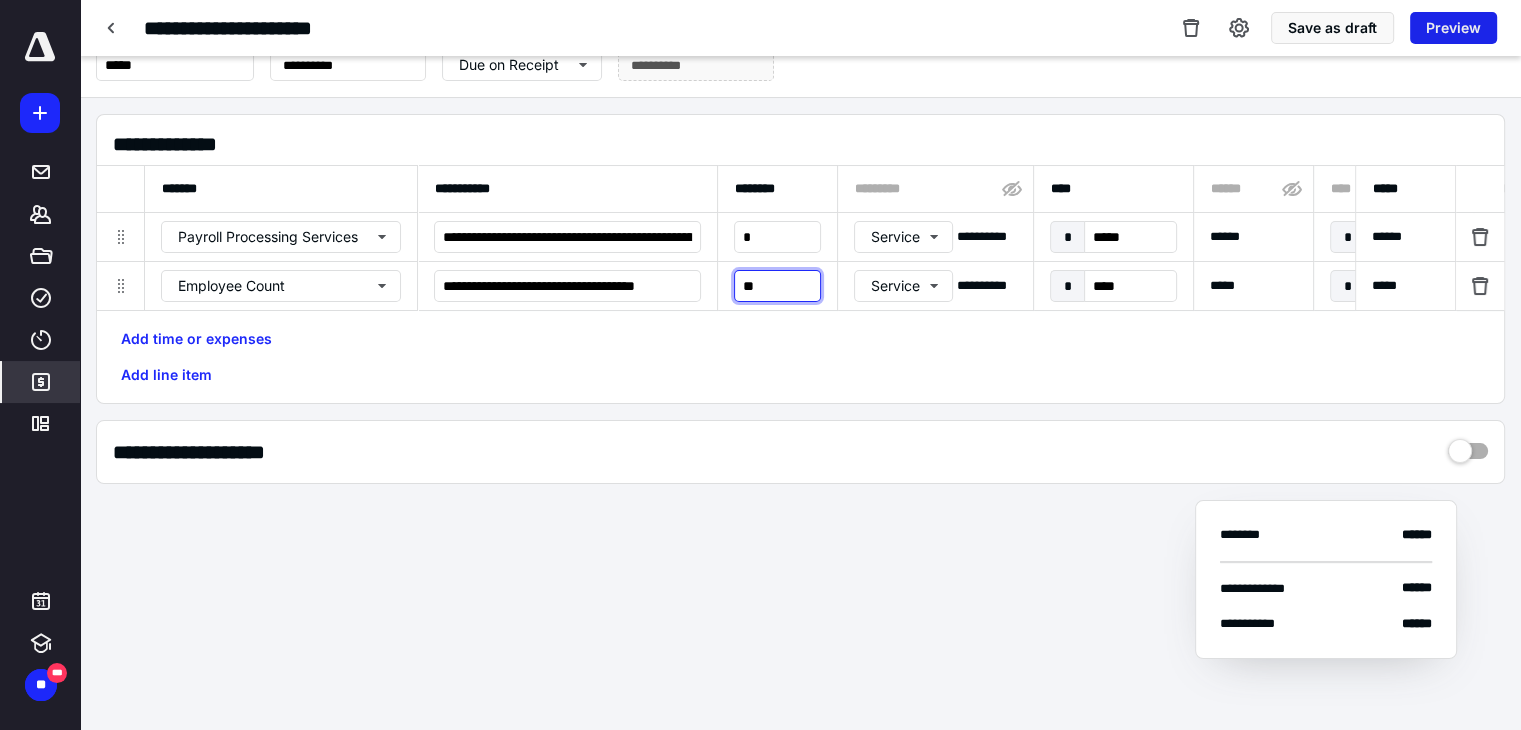 type on "**" 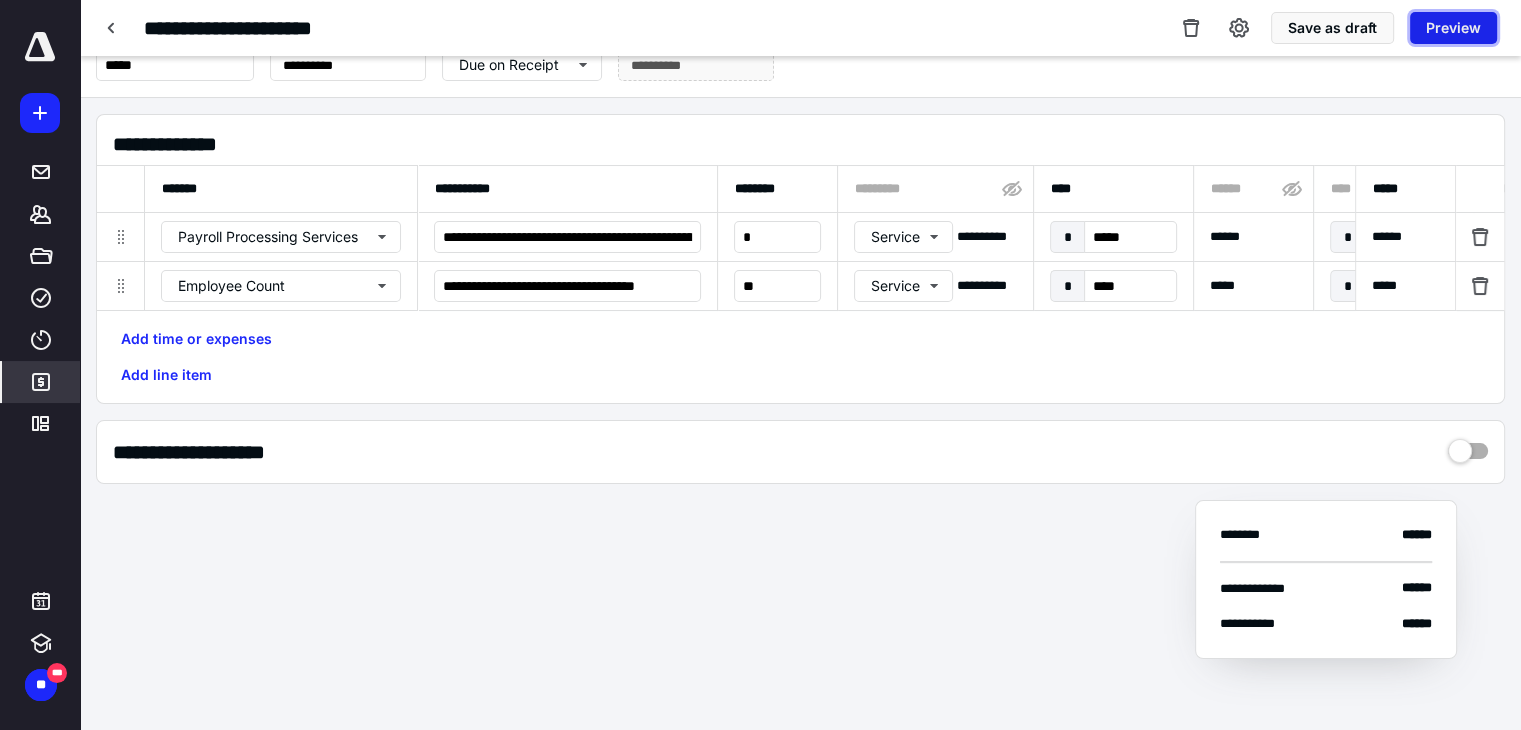 click on "Preview" at bounding box center [1453, 28] 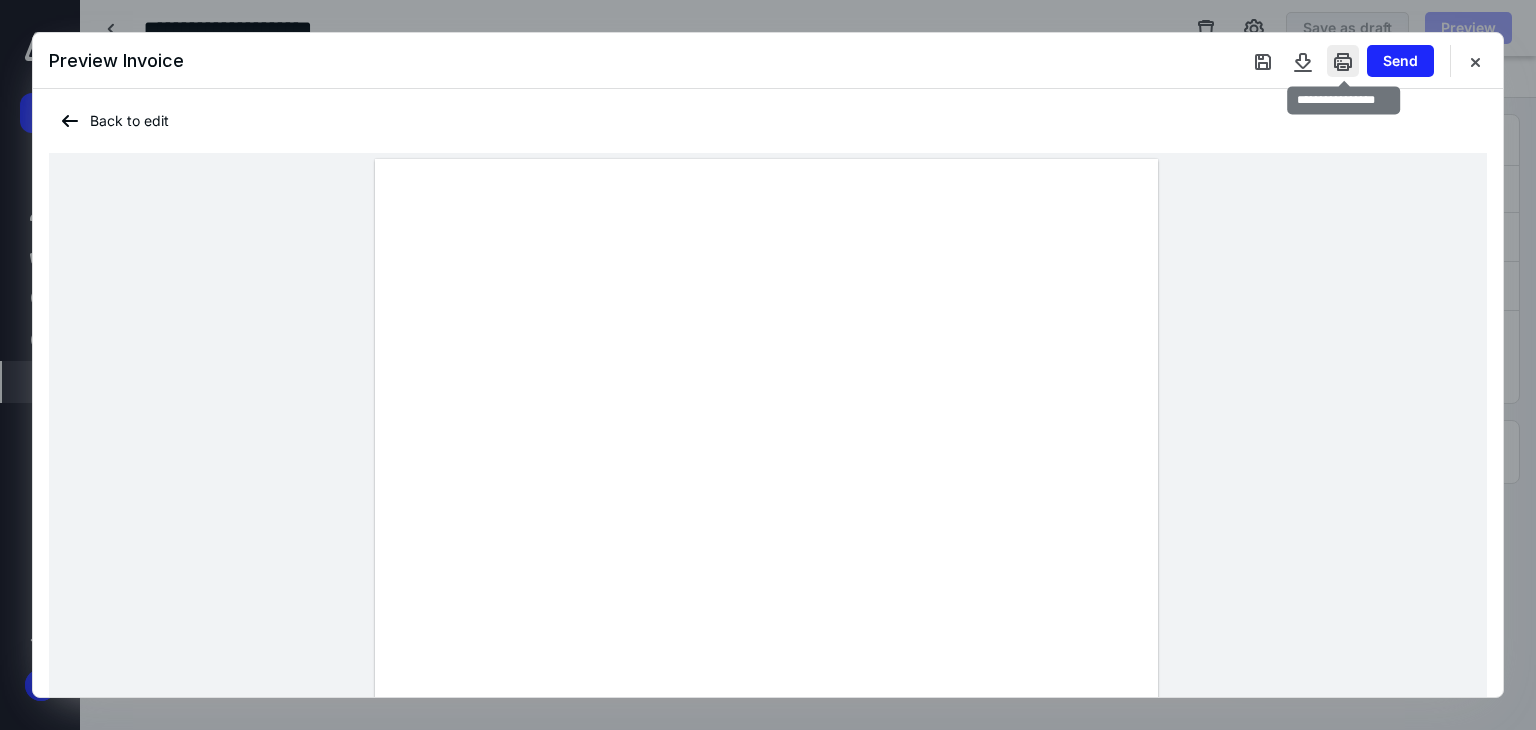 click at bounding box center [1343, 61] 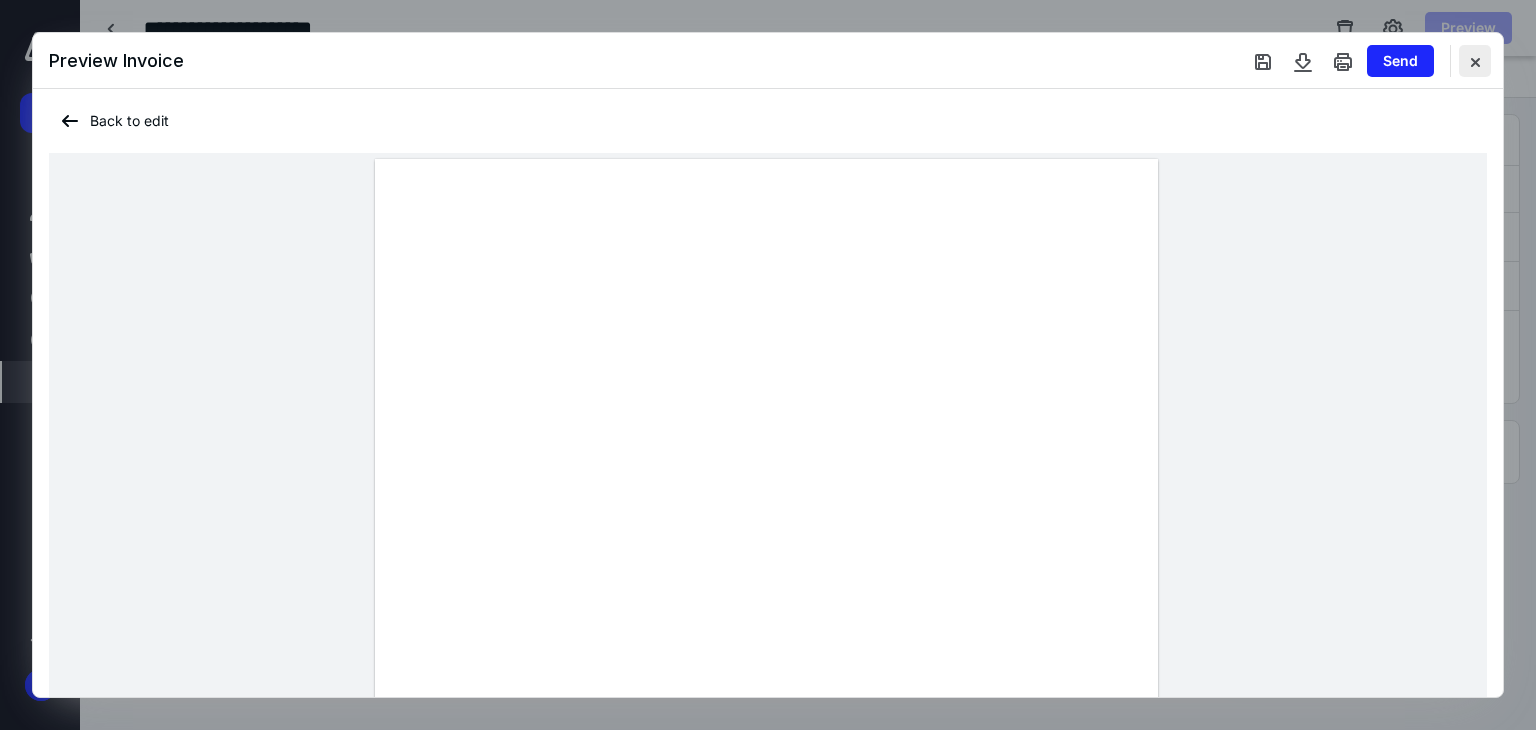 click at bounding box center [1475, 61] 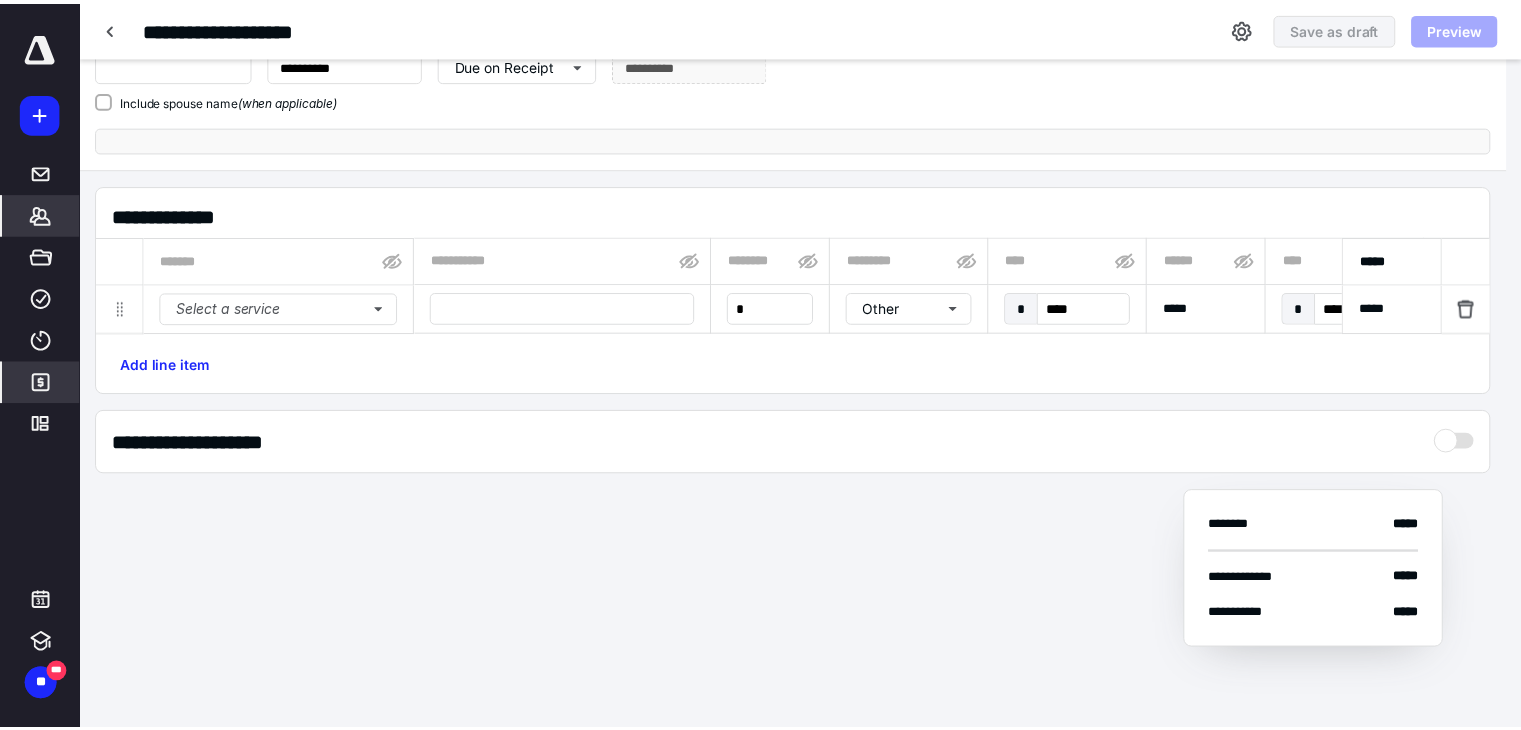 scroll, scrollTop: 0, scrollLeft: 0, axis: both 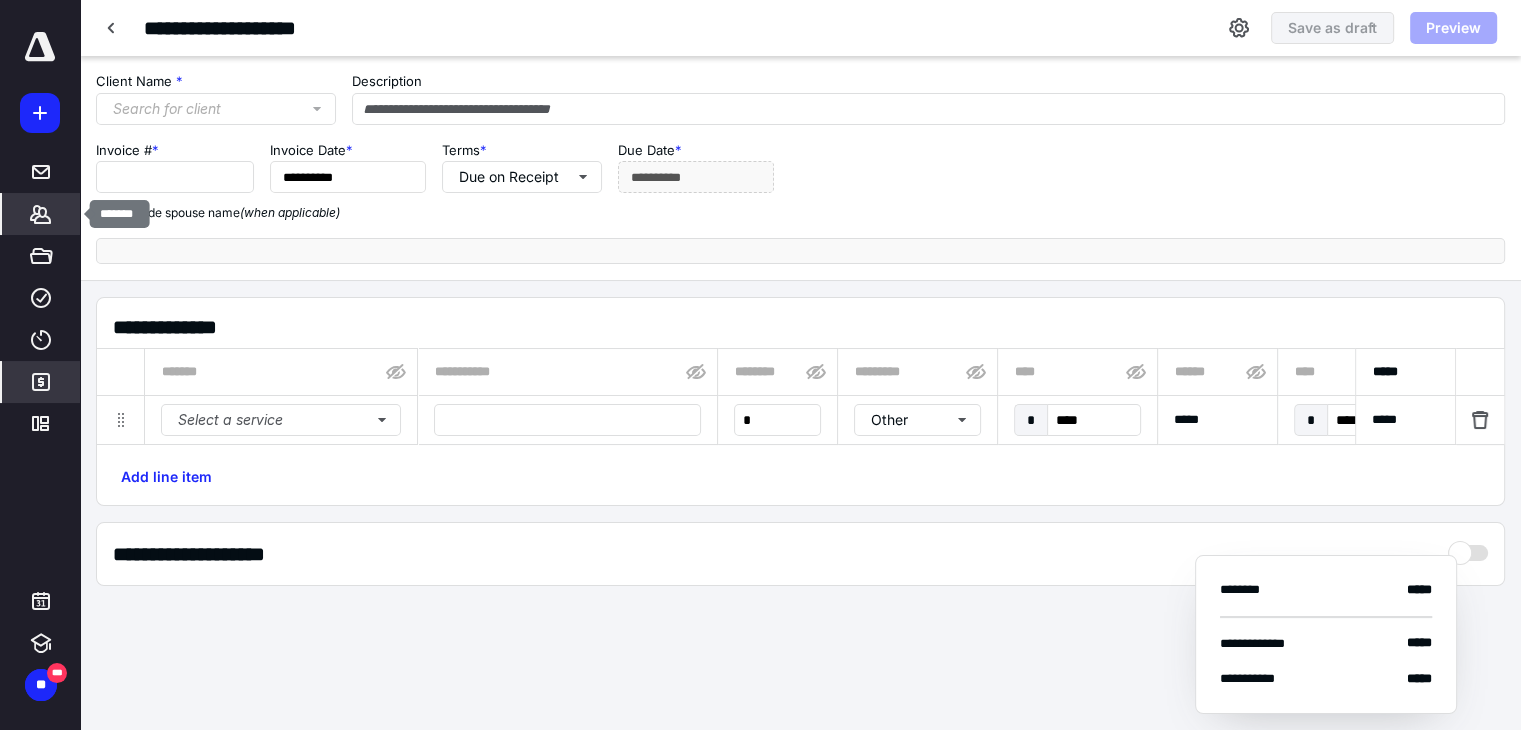 click on "*******" at bounding box center [41, 214] 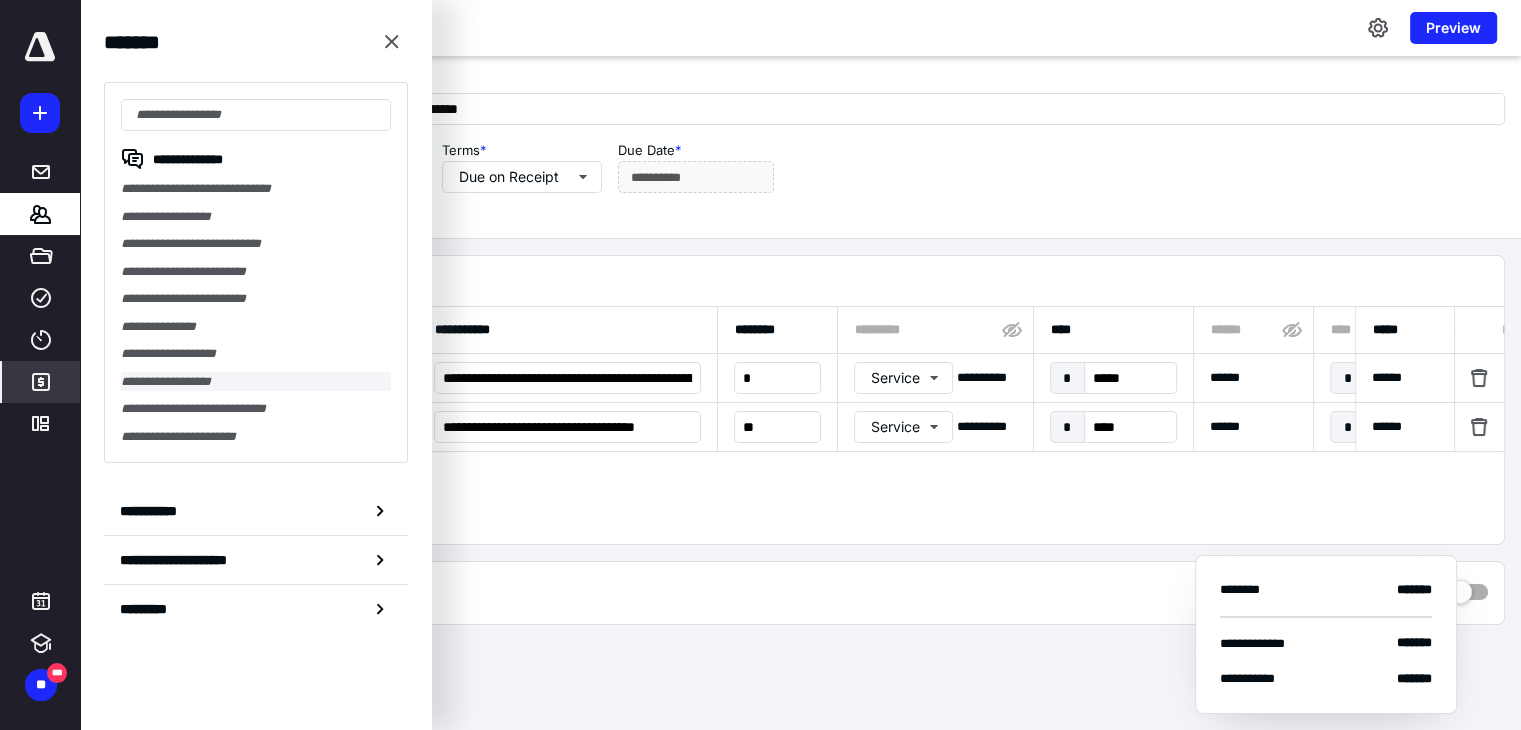 click on "**********" at bounding box center [256, 382] 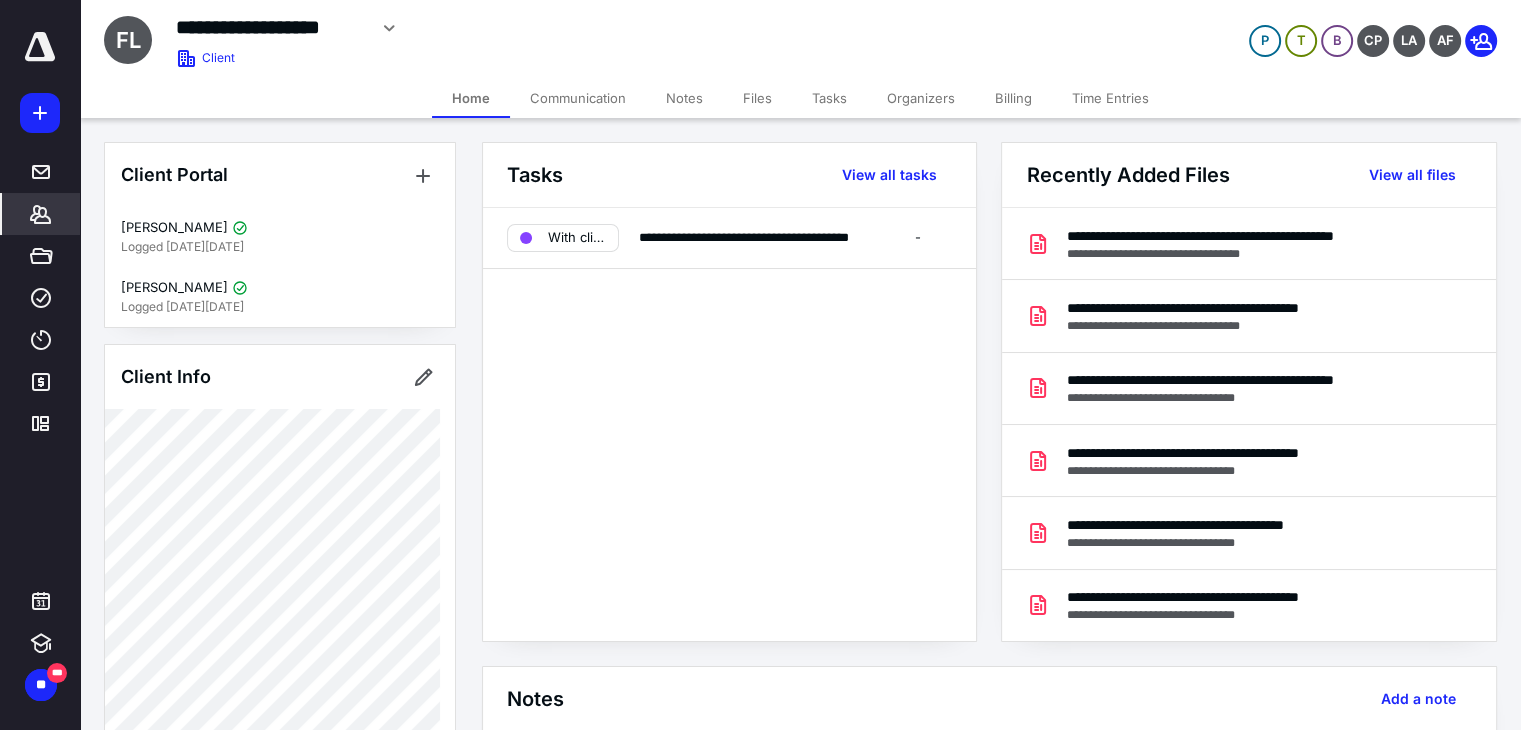 click on "Files" at bounding box center (757, 98) 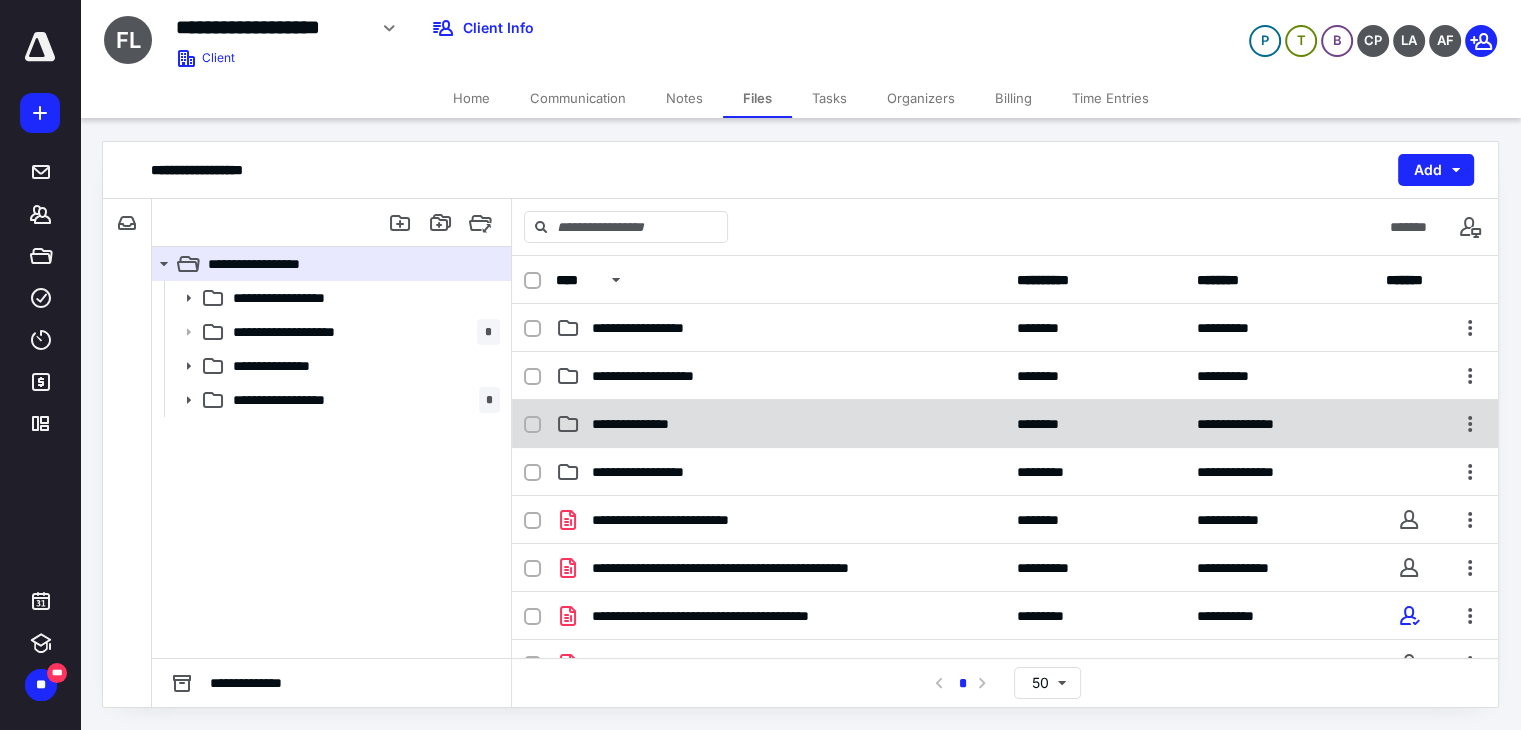 click on "**********" at bounding box center (780, 424) 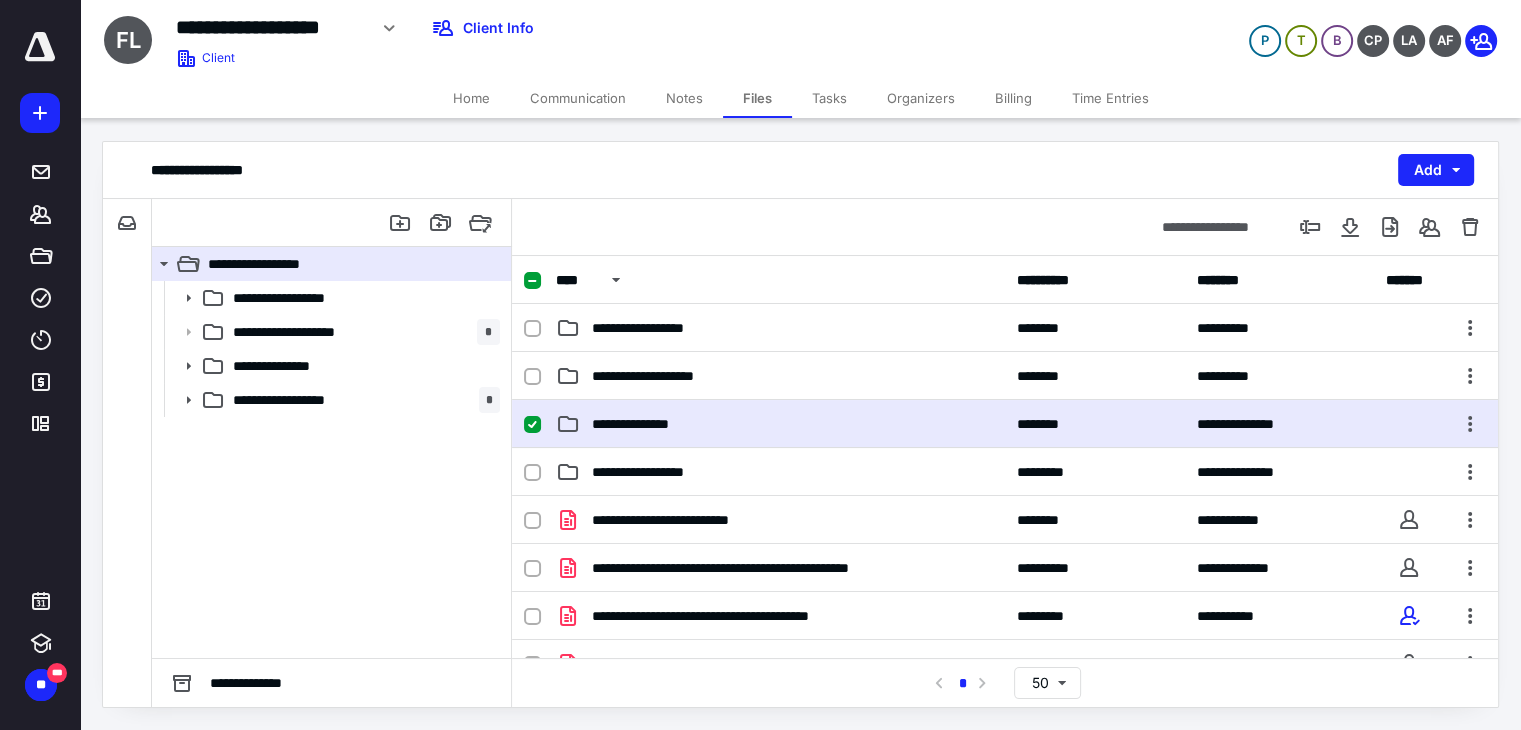 click on "**********" at bounding box center [780, 424] 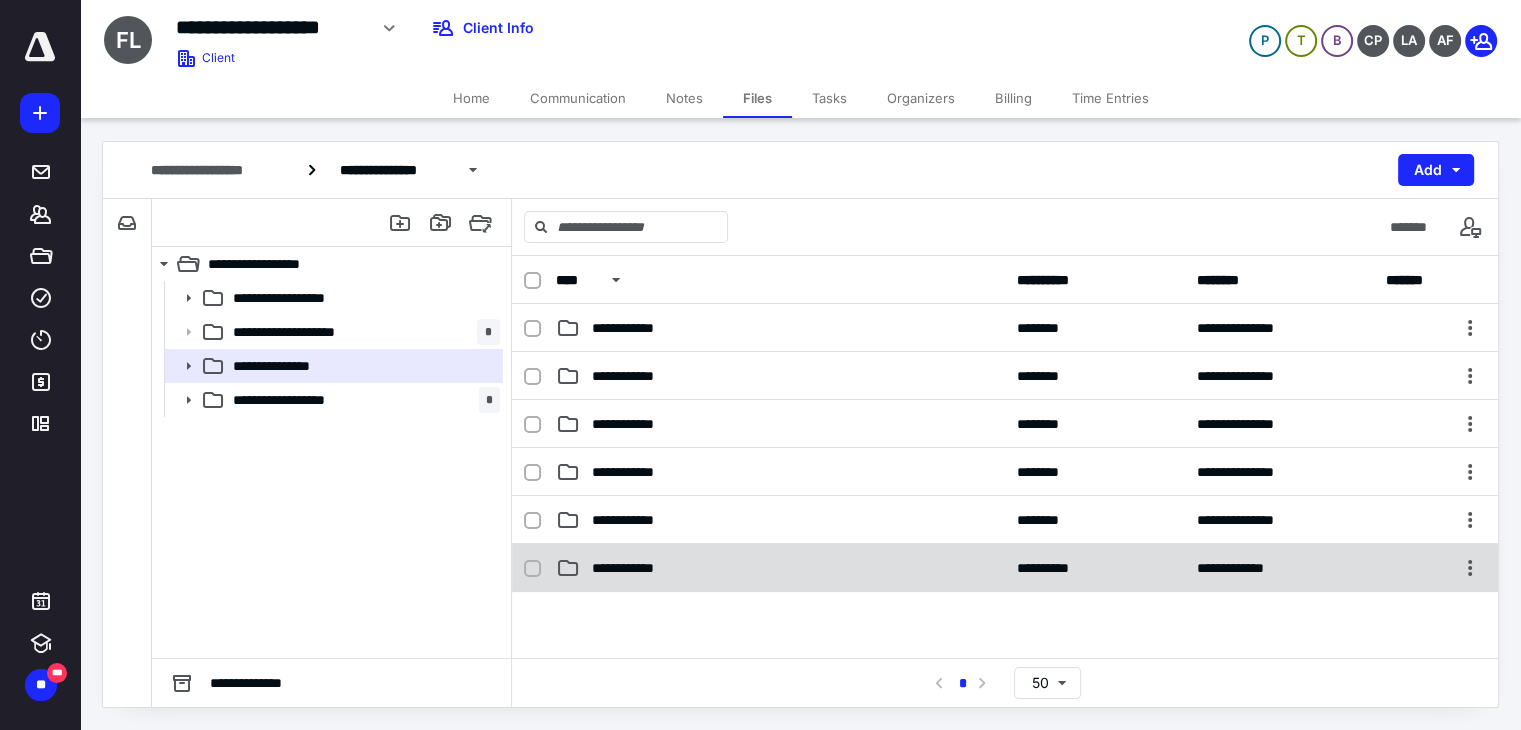 click on "**********" at bounding box center (780, 568) 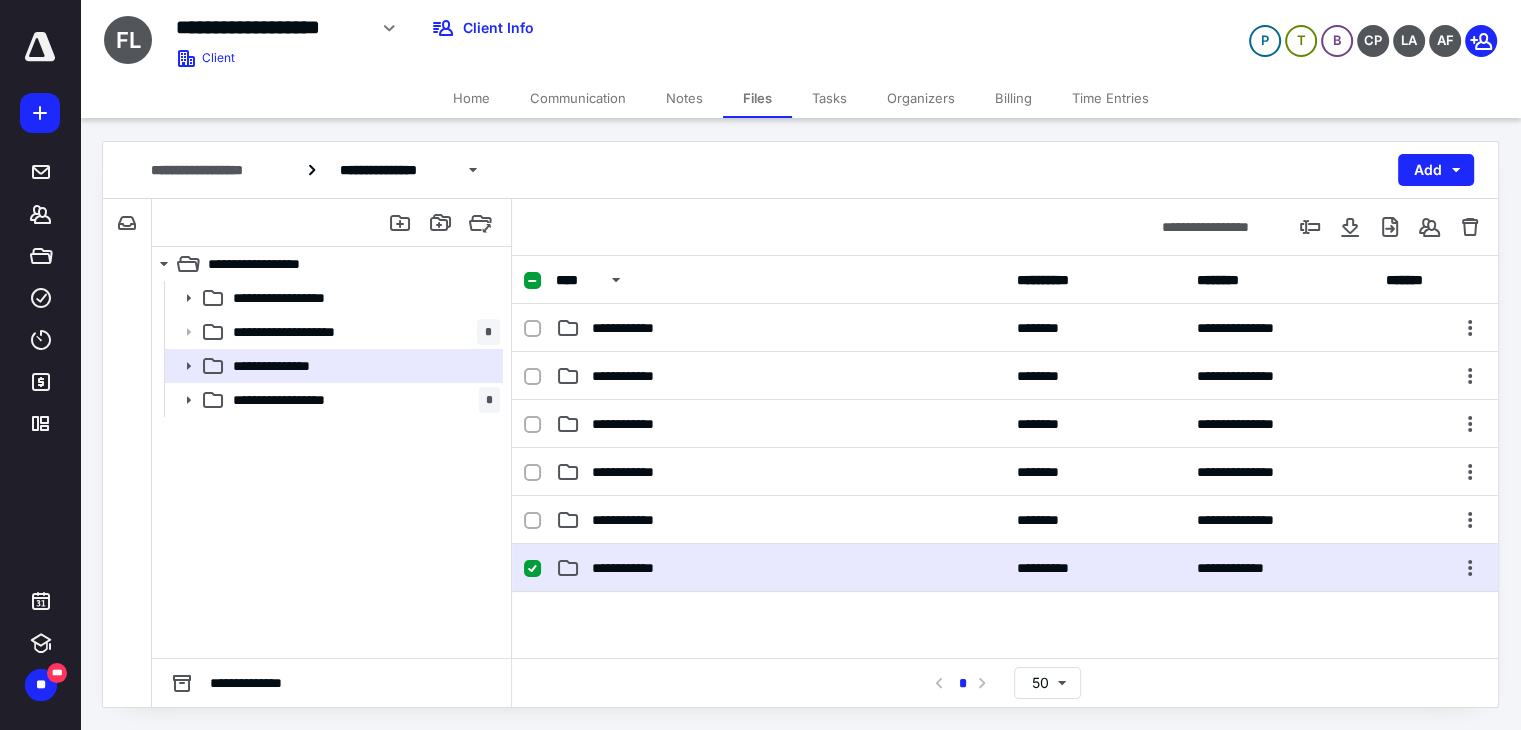 click on "**********" at bounding box center (780, 568) 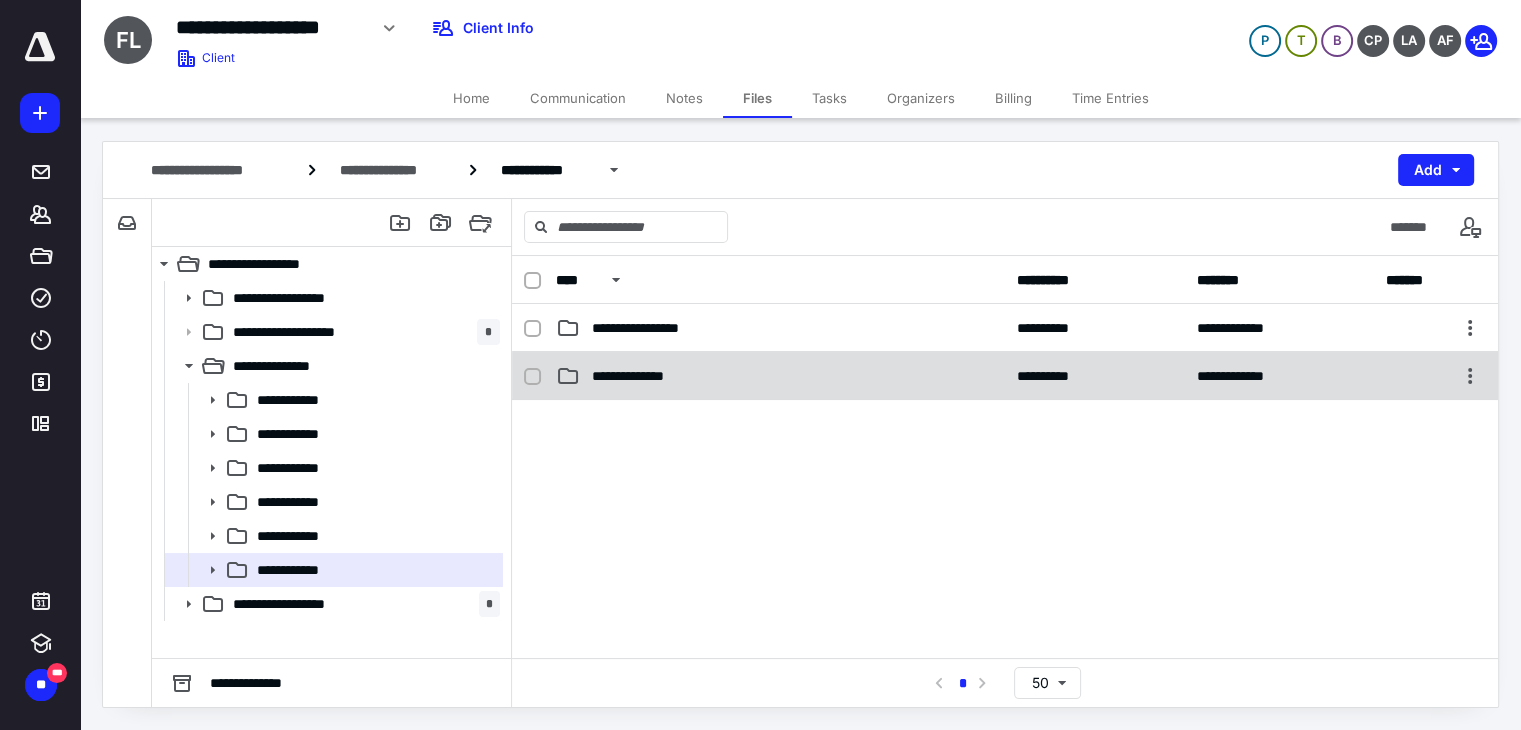 click on "**********" at bounding box center [640, 376] 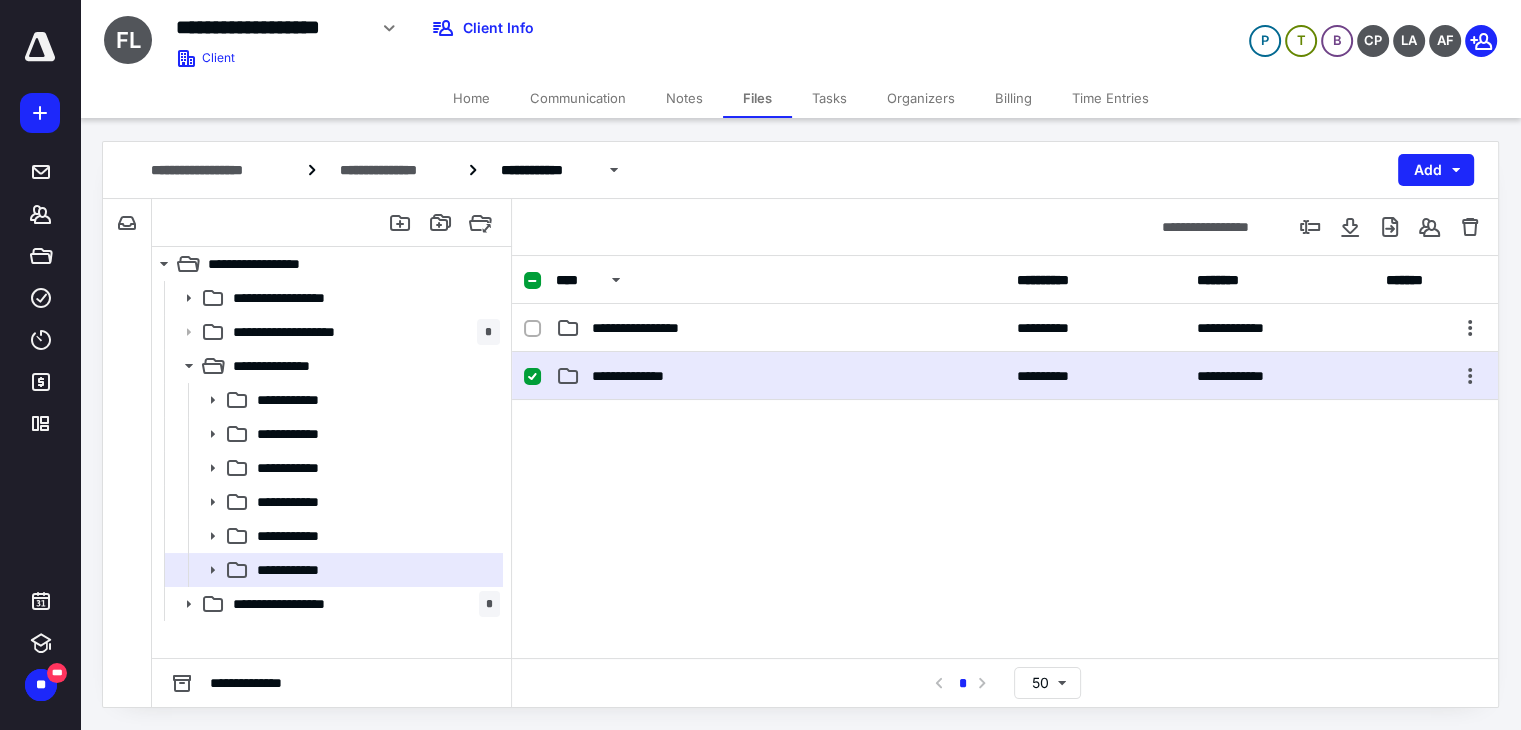 click on "**********" at bounding box center [640, 376] 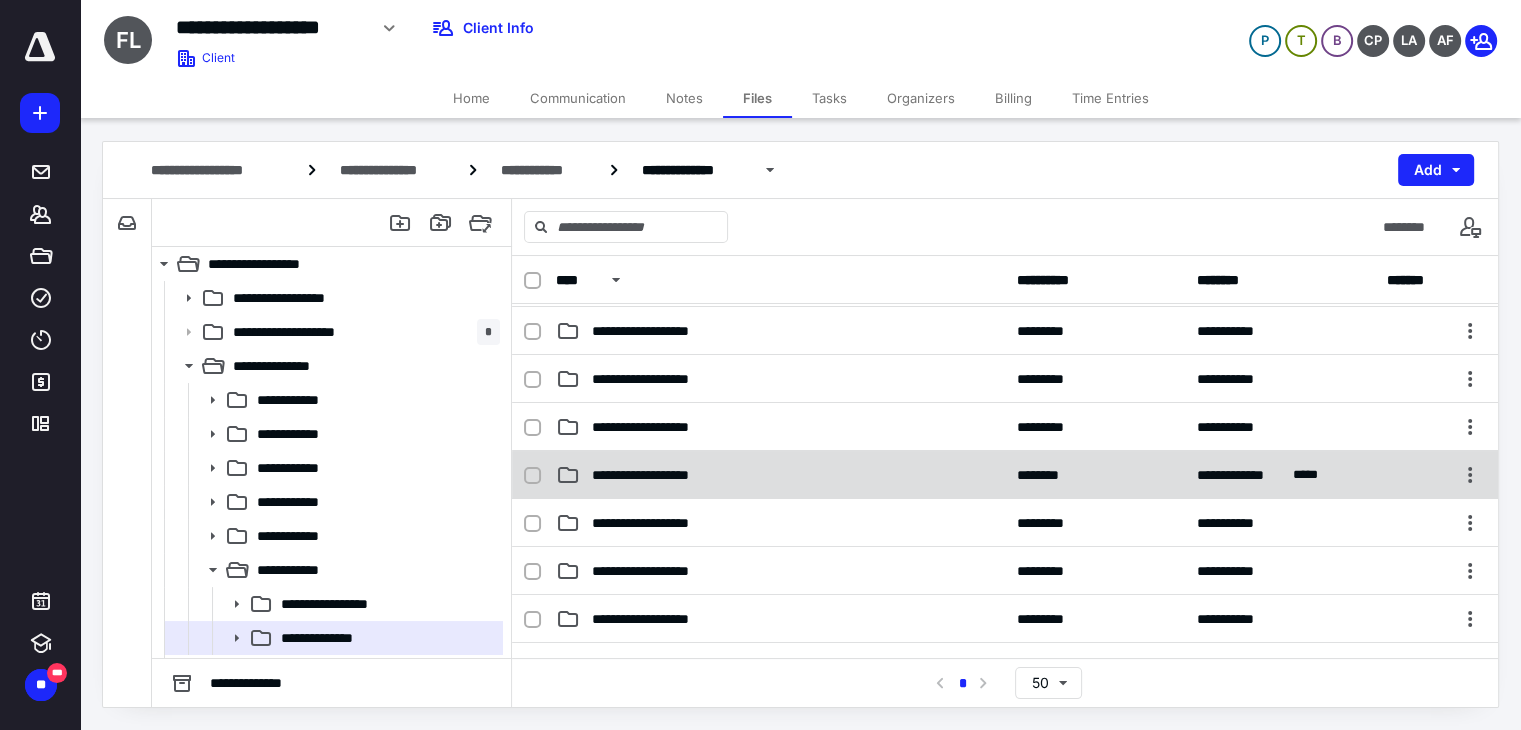 scroll, scrollTop: 1000, scrollLeft: 0, axis: vertical 